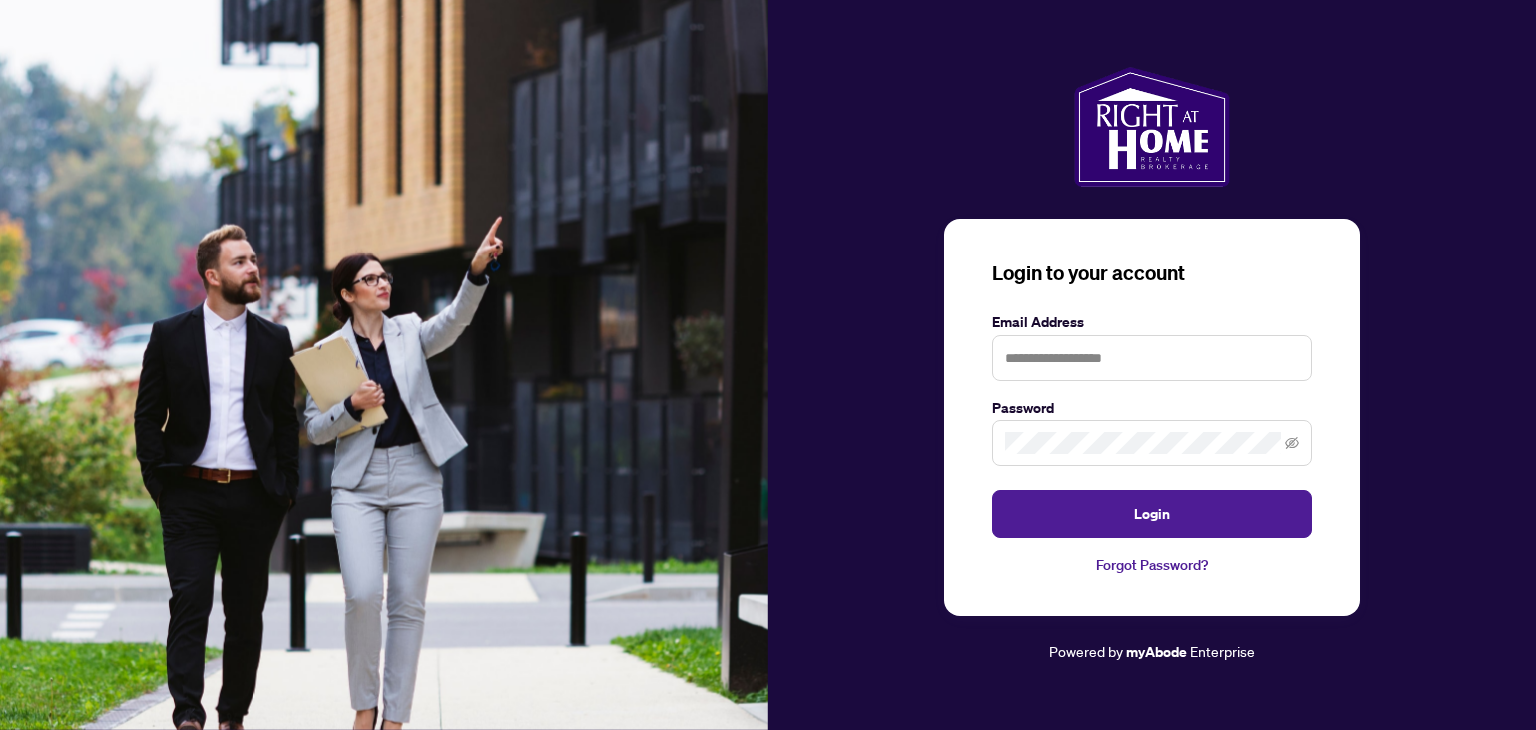 scroll, scrollTop: 0, scrollLeft: 0, axis: both 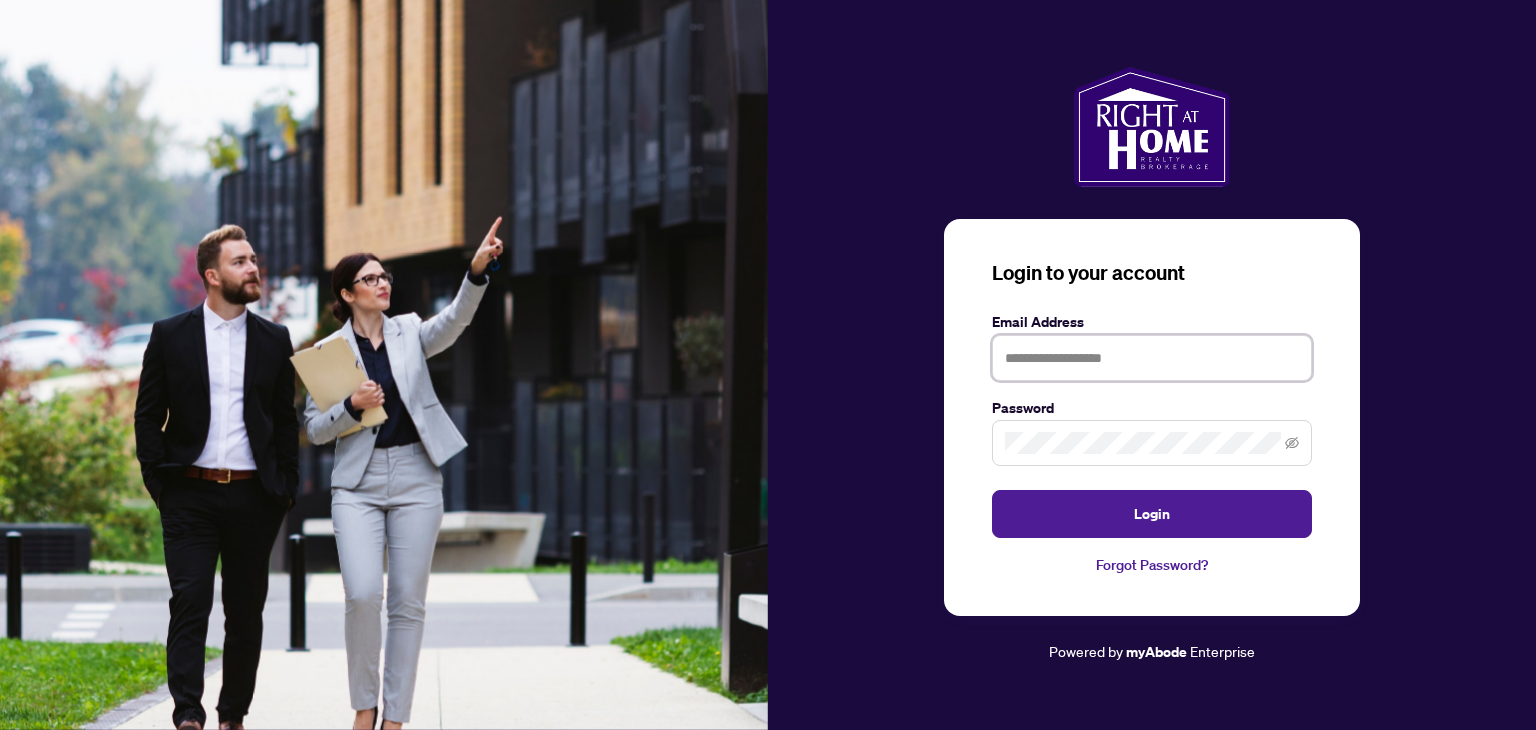 click at bounding box center [1152, 358] 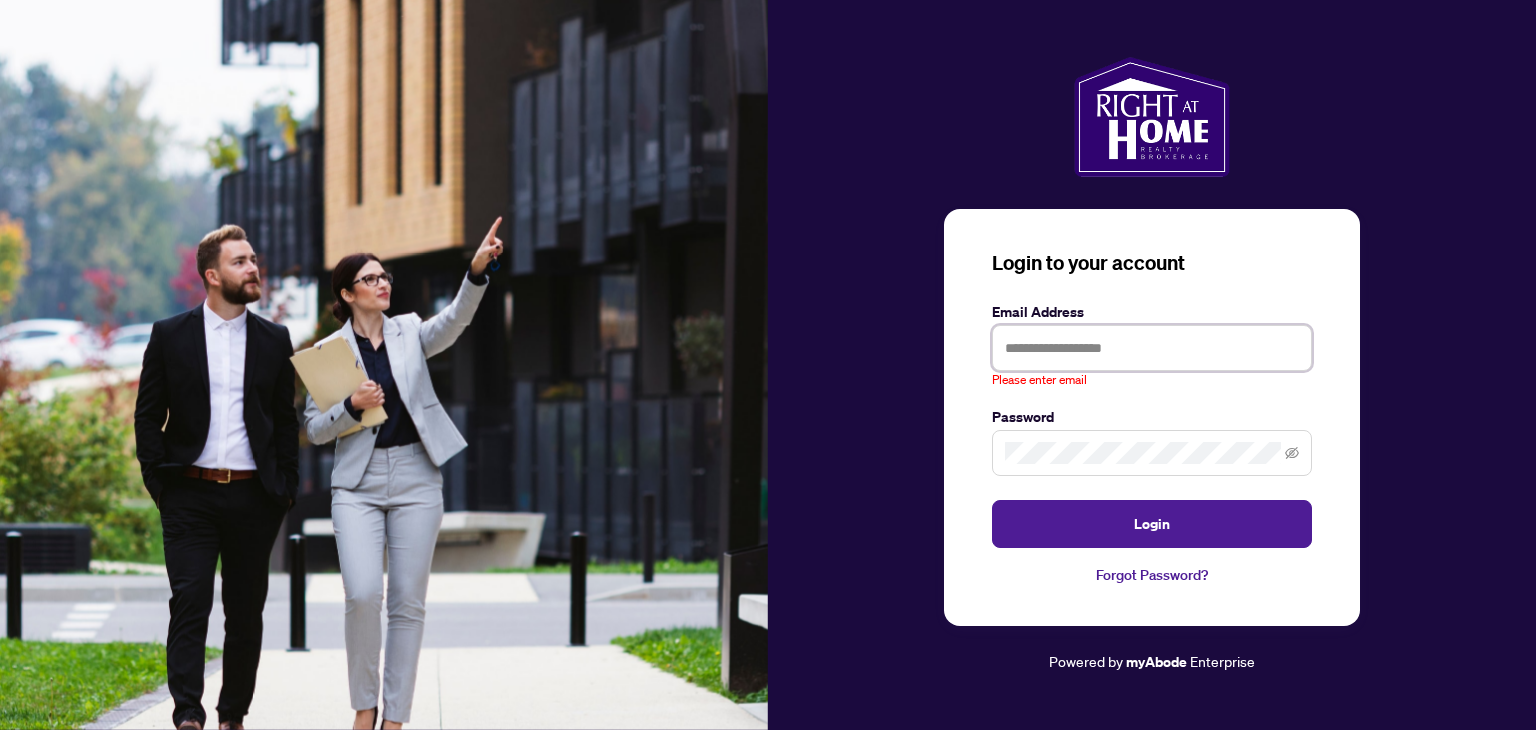 type on "**********" 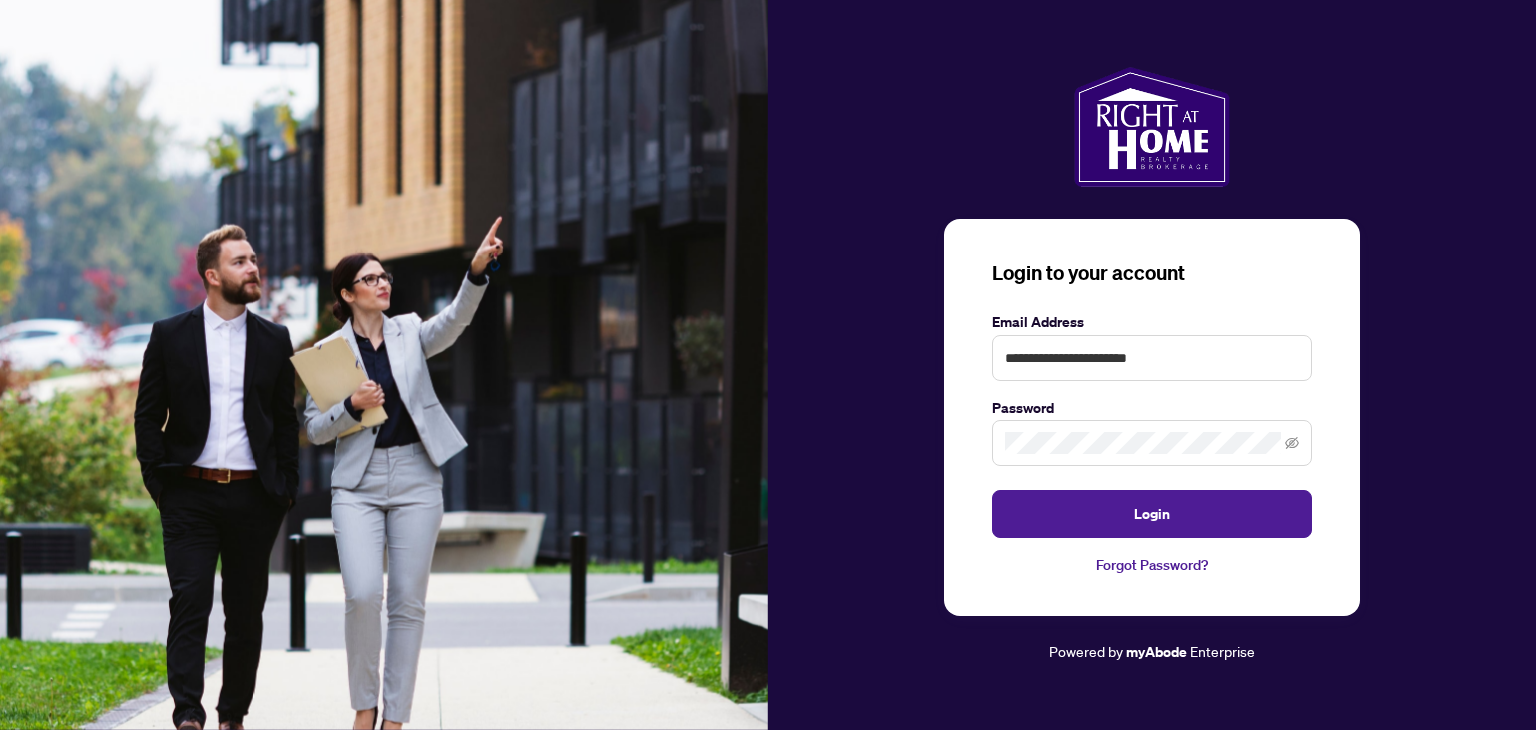 click on "Login" at bounding box center (1152, 514) 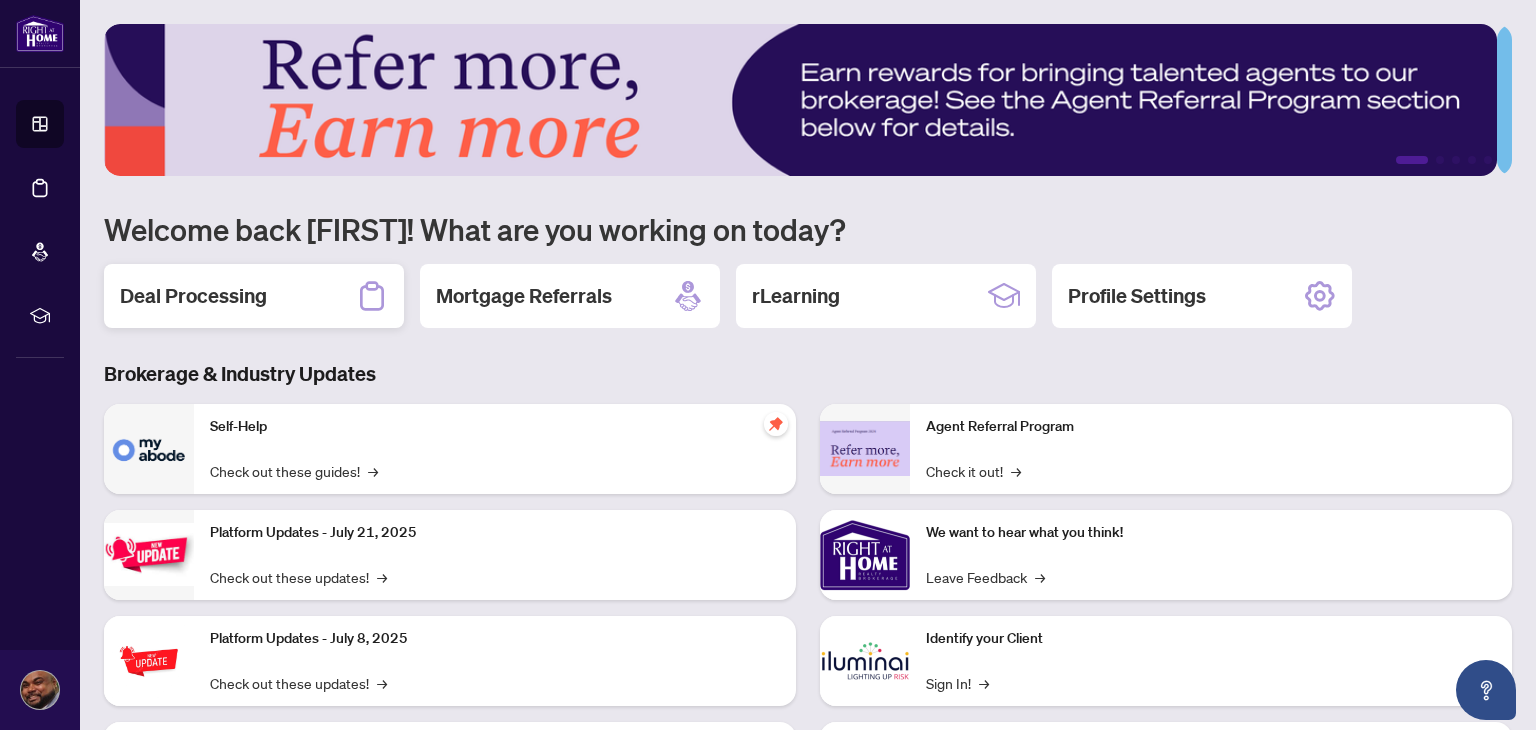 click on "Deal Processing" at bounding box center (254, 296) 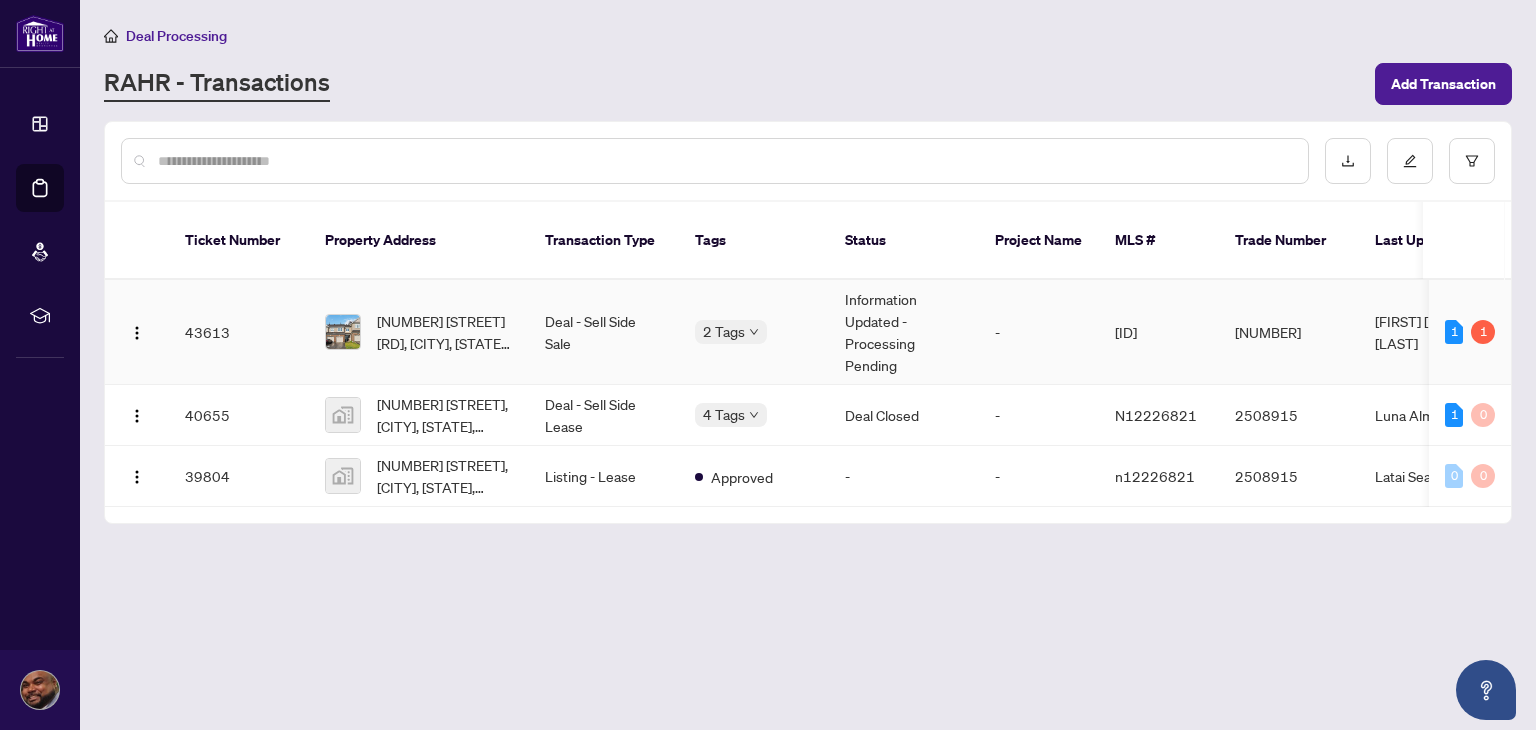 drag, startPoint x: 1295, startPoint y: 318, endPoint x: 1352, endPoint y: 329, distance: 58.0517 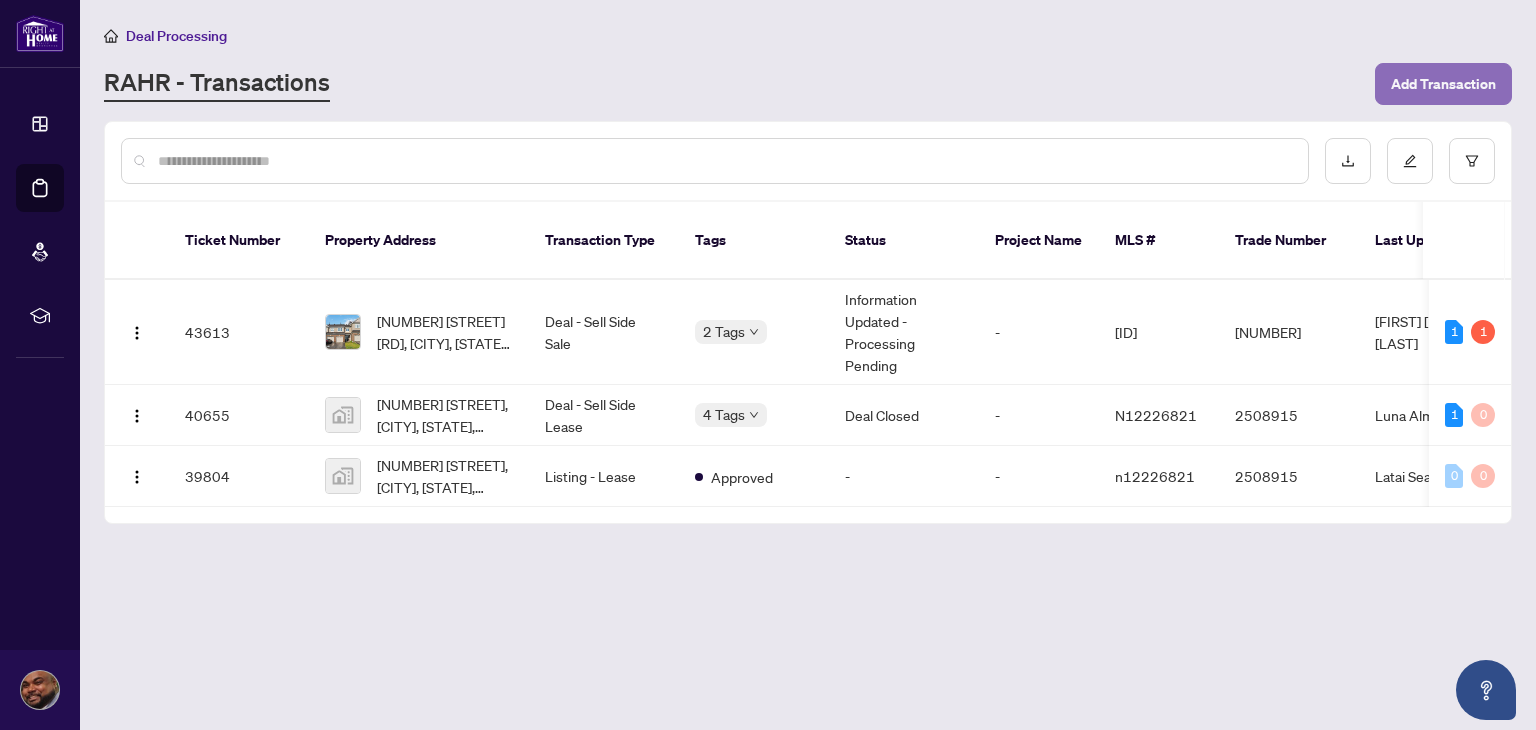 click on "Add Transaction" at bounding box center [1443, 84] 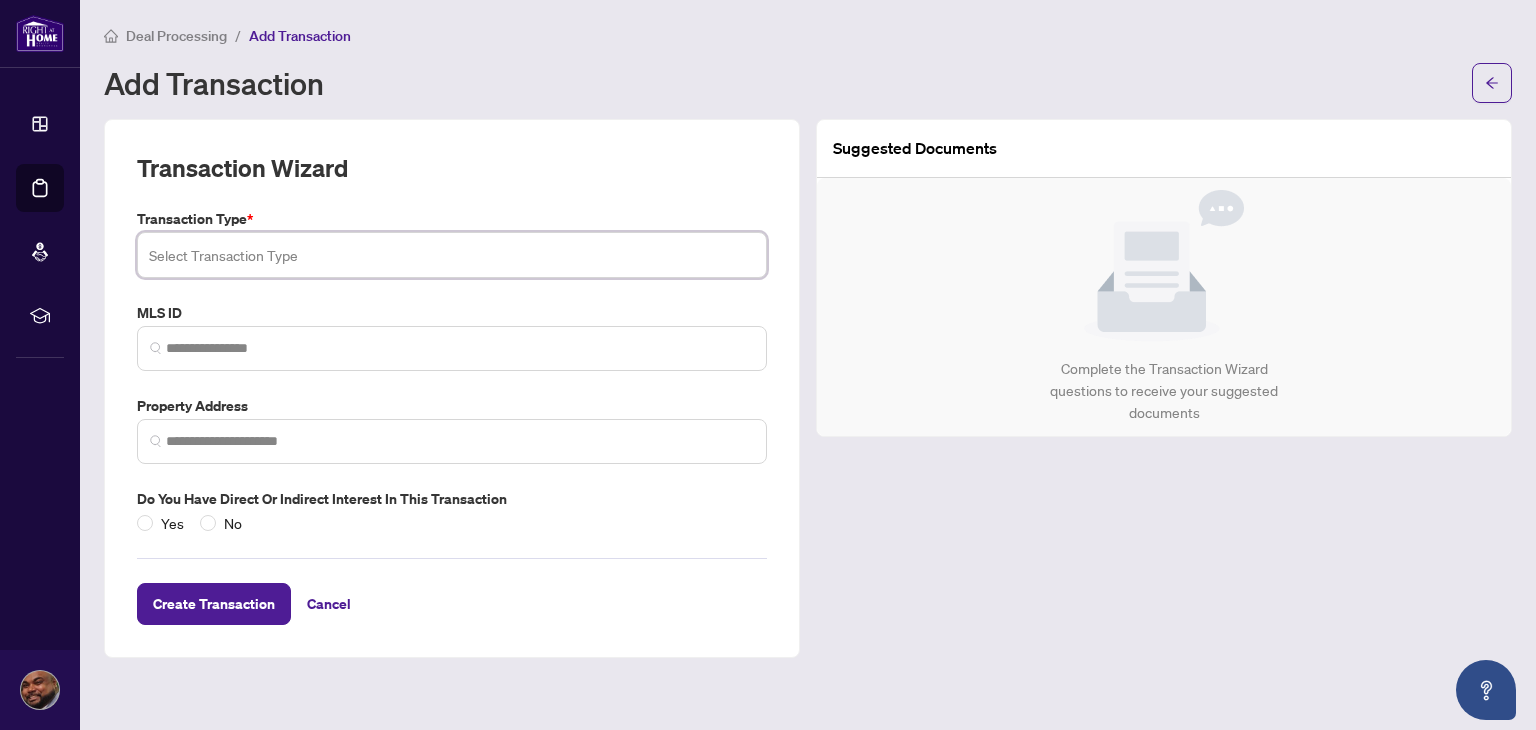 click at bounding box center (452, 255) 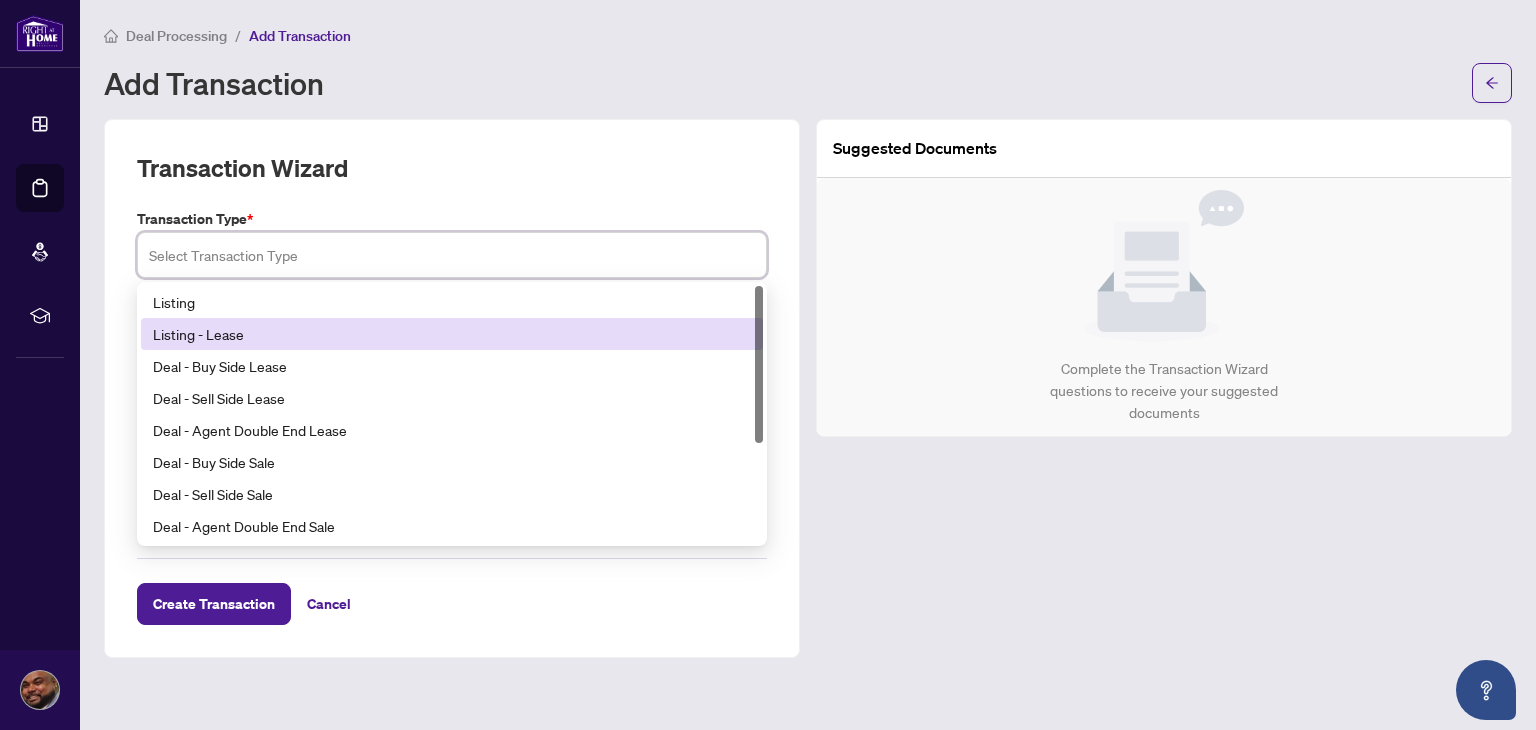 click on "Listing - Lease" at bounding box center (452, 334) 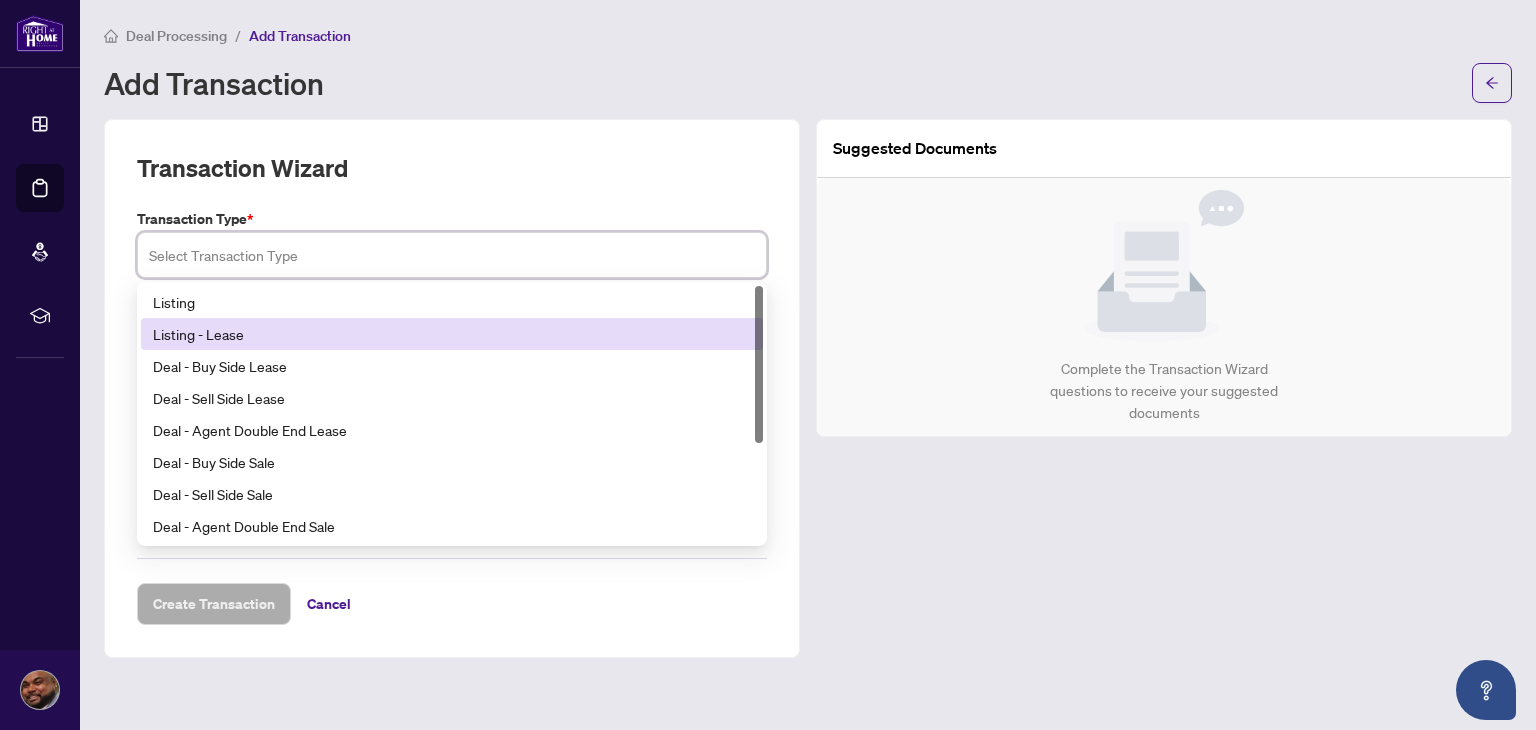 click at bounding box center (452, 255) 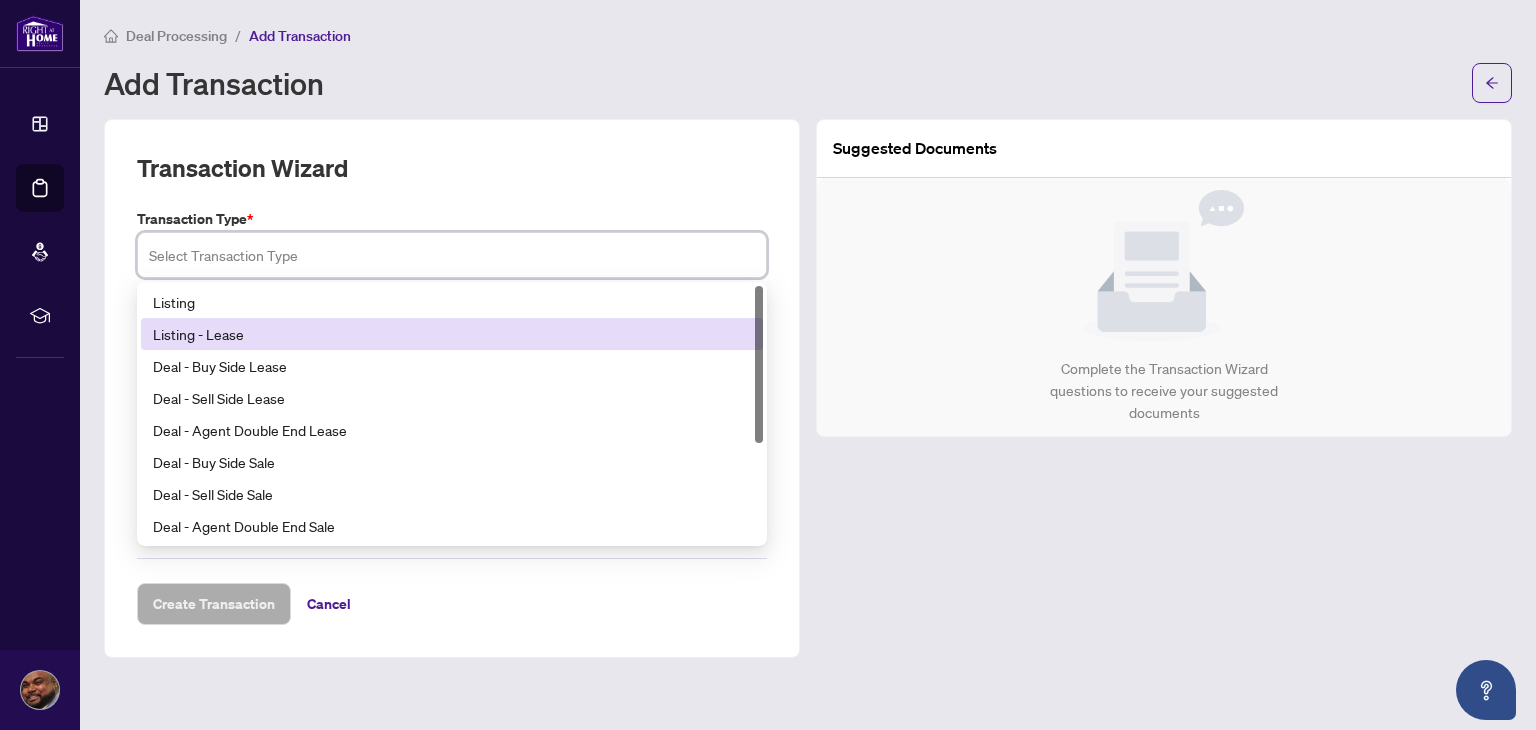 click on "Listing - Lease" at bounding box center (452, 334) 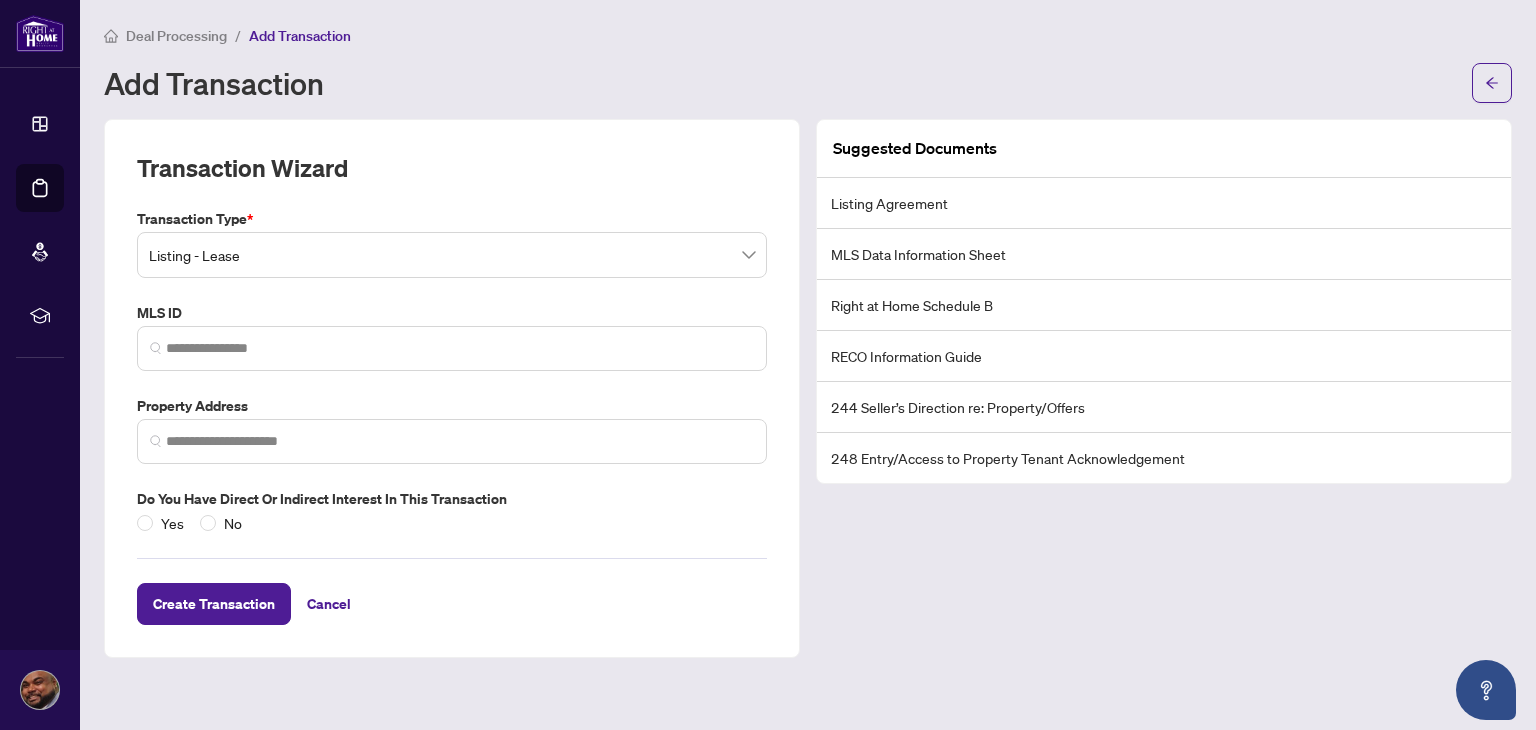 click on "Listing Agreement" at bounding box center (1164, 203) 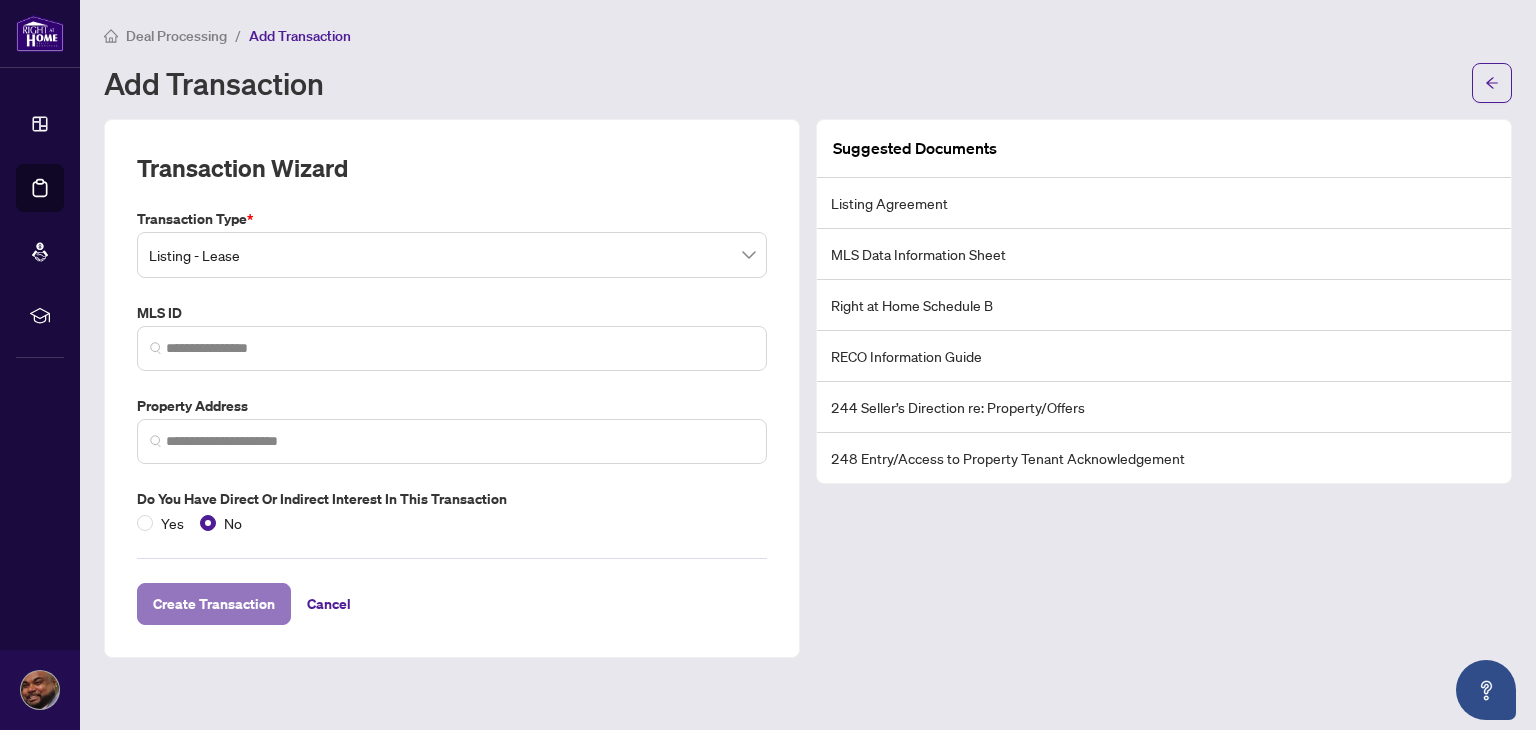 click on "Create Transaction" at bounding box center [214, 604] 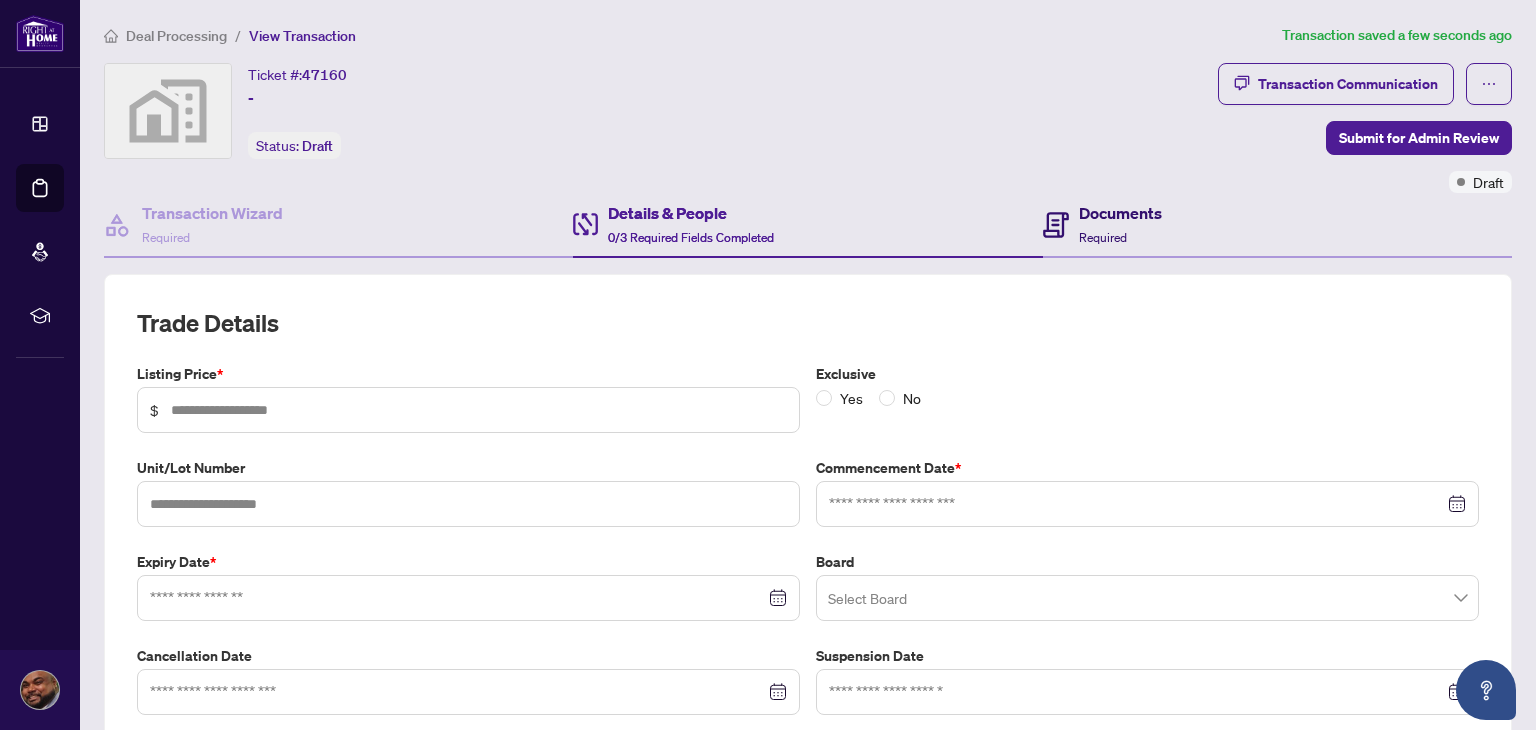 click on "Documents" at bounding box center [1120, 213] 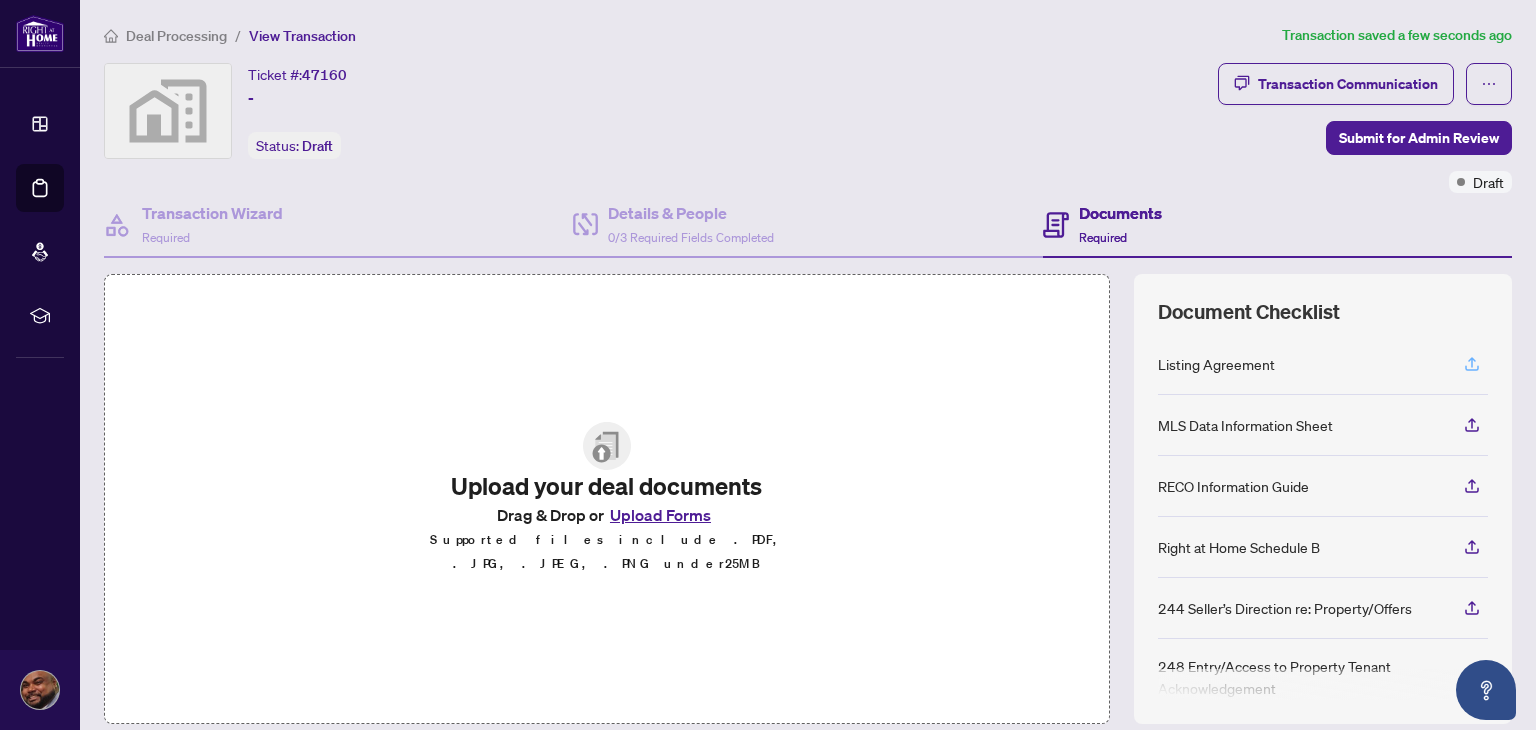 click 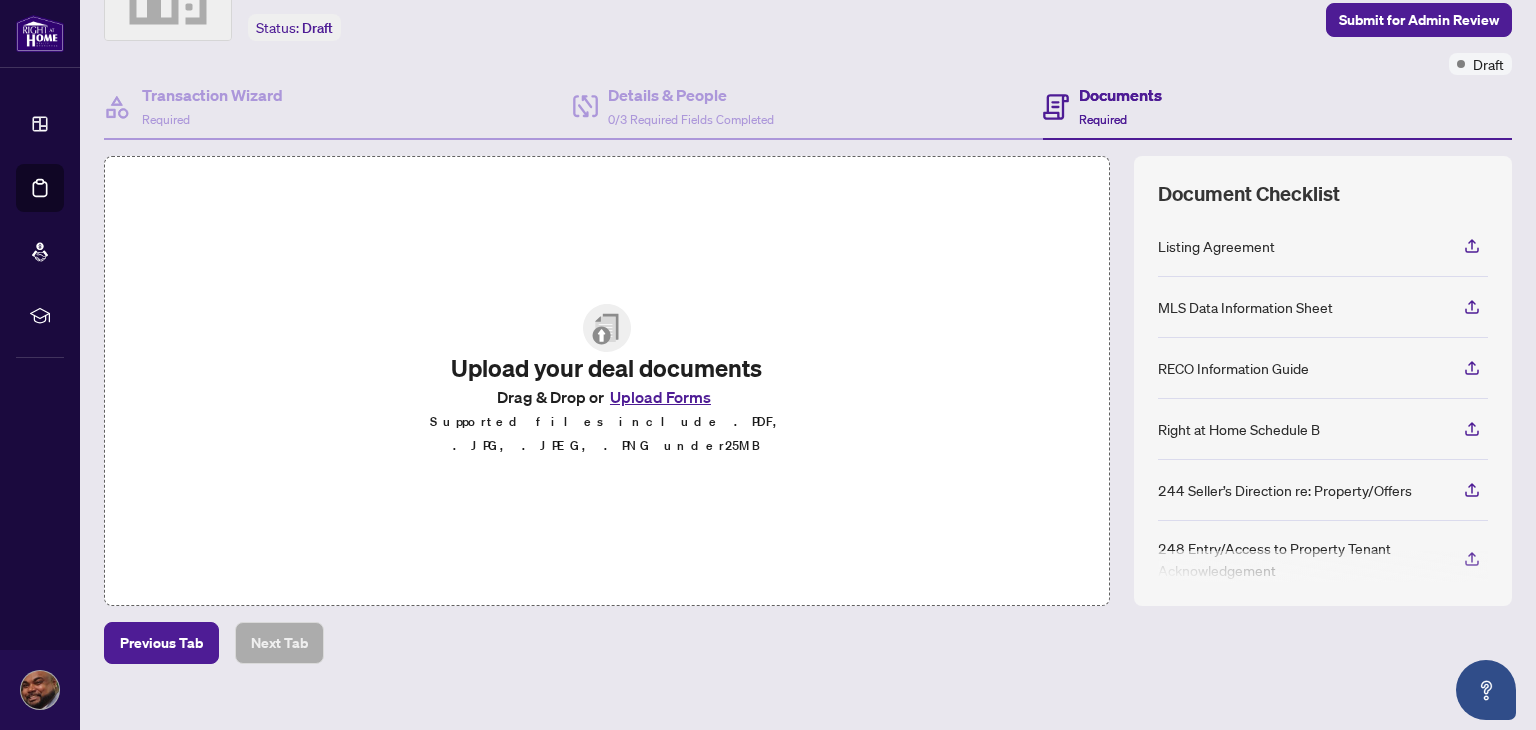 scroll, scrollTop: 143, scrollLeft: 0, axis: vertical 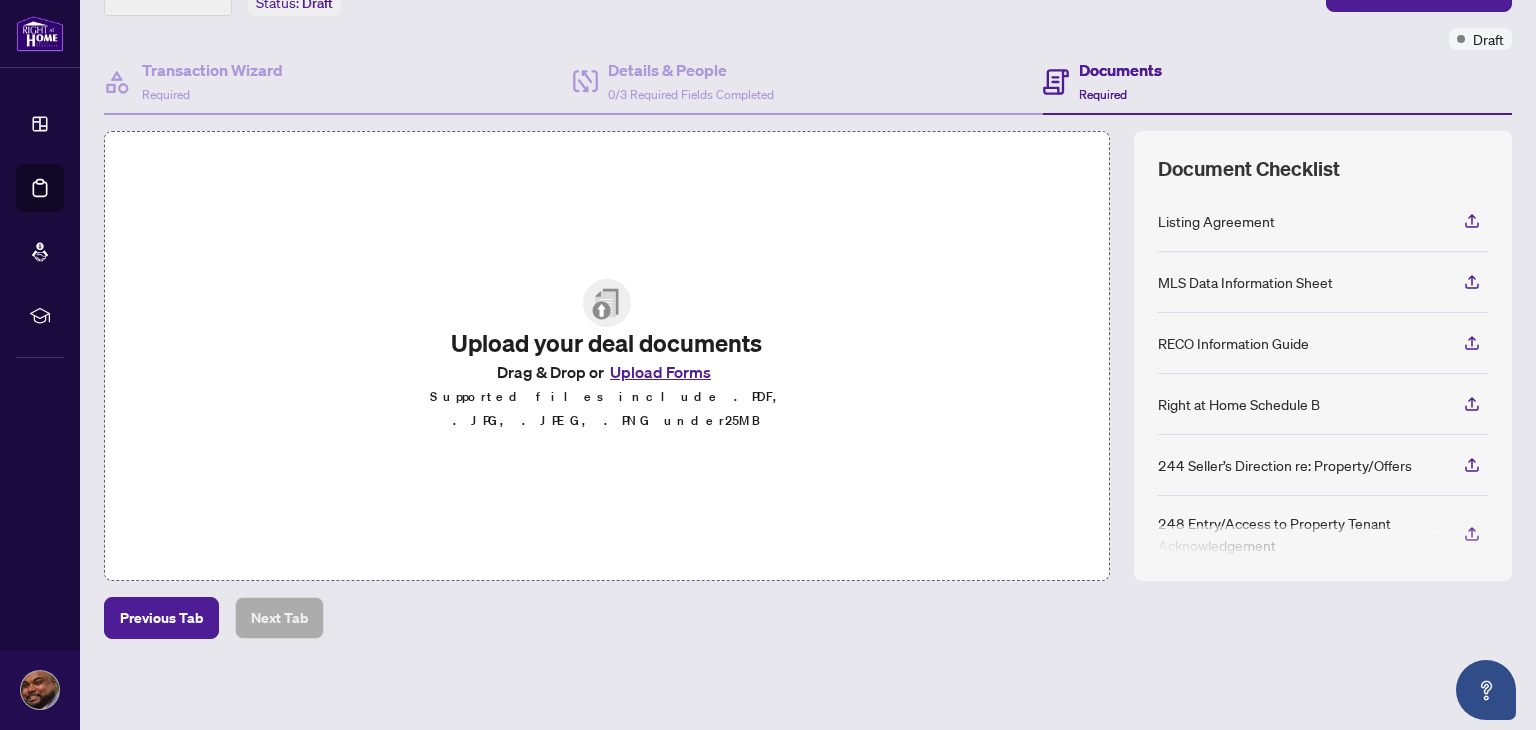 click on "Upload Forms" at bounding box center [660, 372] 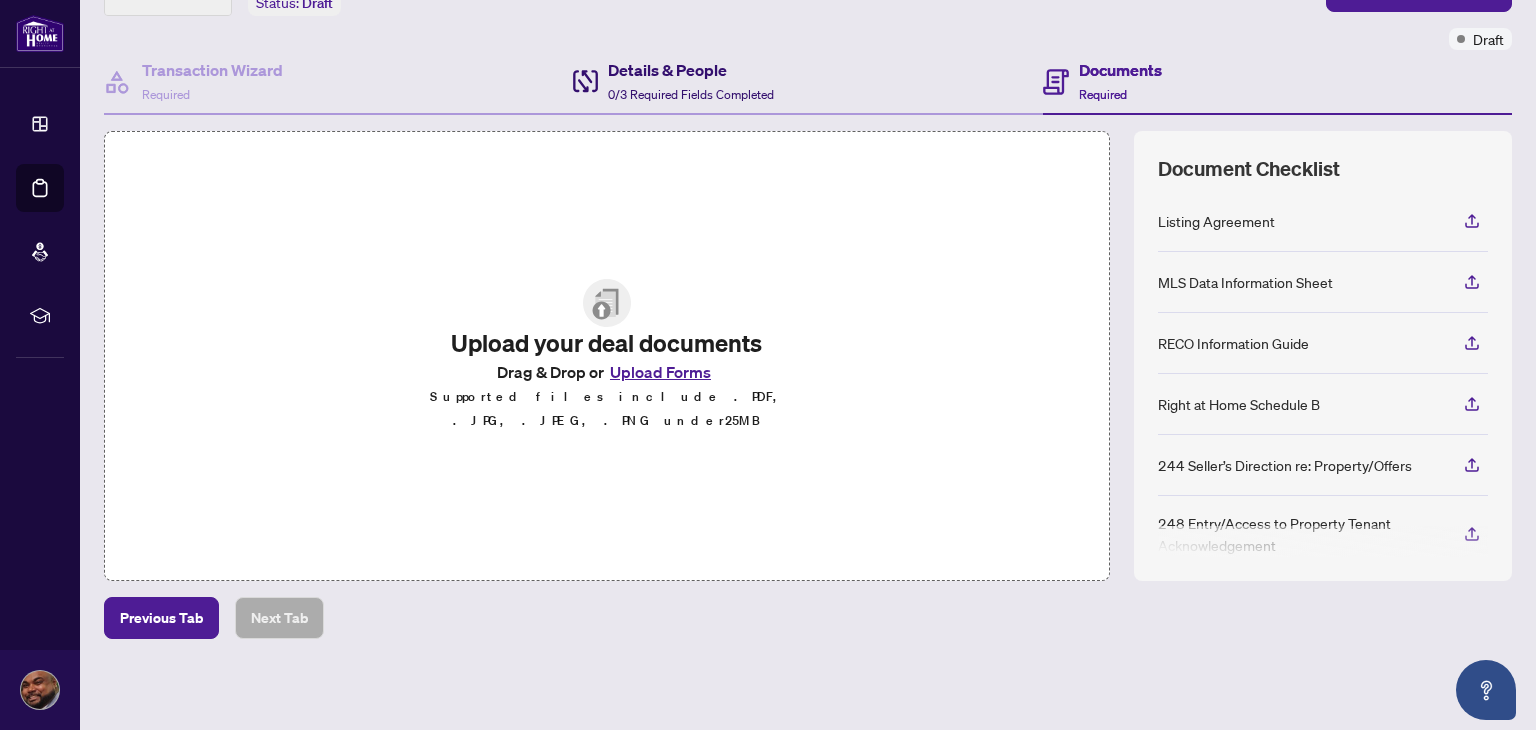 click on "0/3 Required Fields Completed" at bounding box center (691, 94) 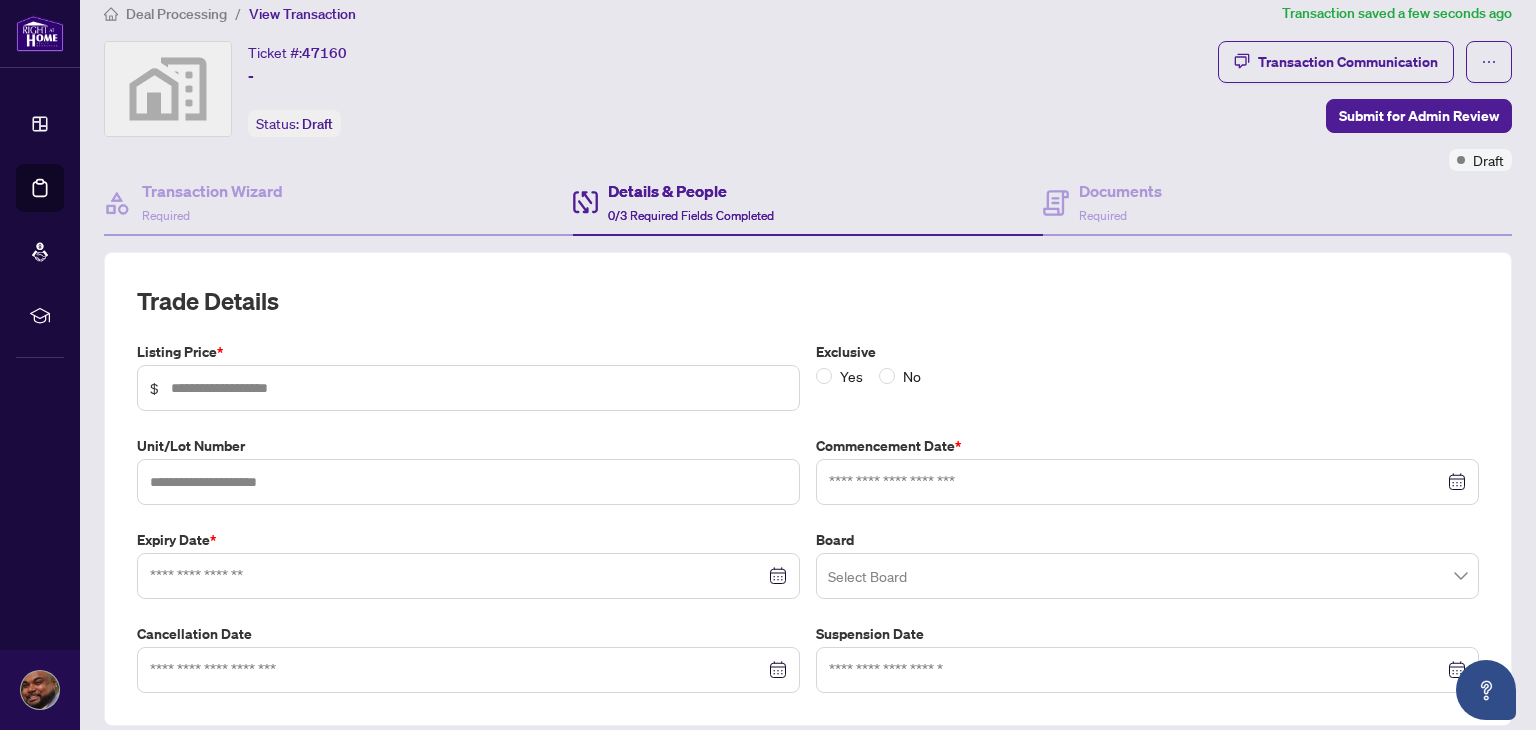 scroll, scrollTop: 0, scrollLeft: 0, axis: both 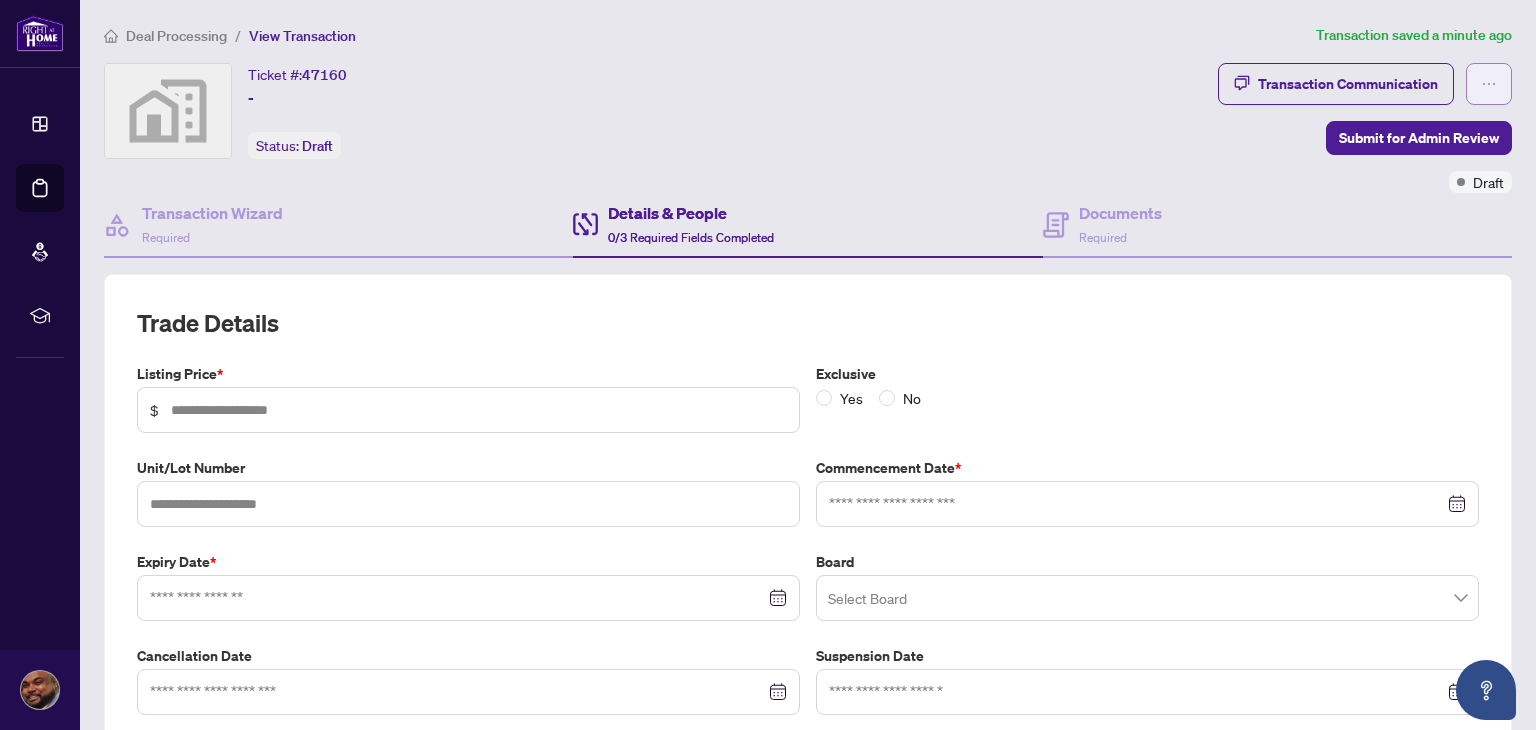 click 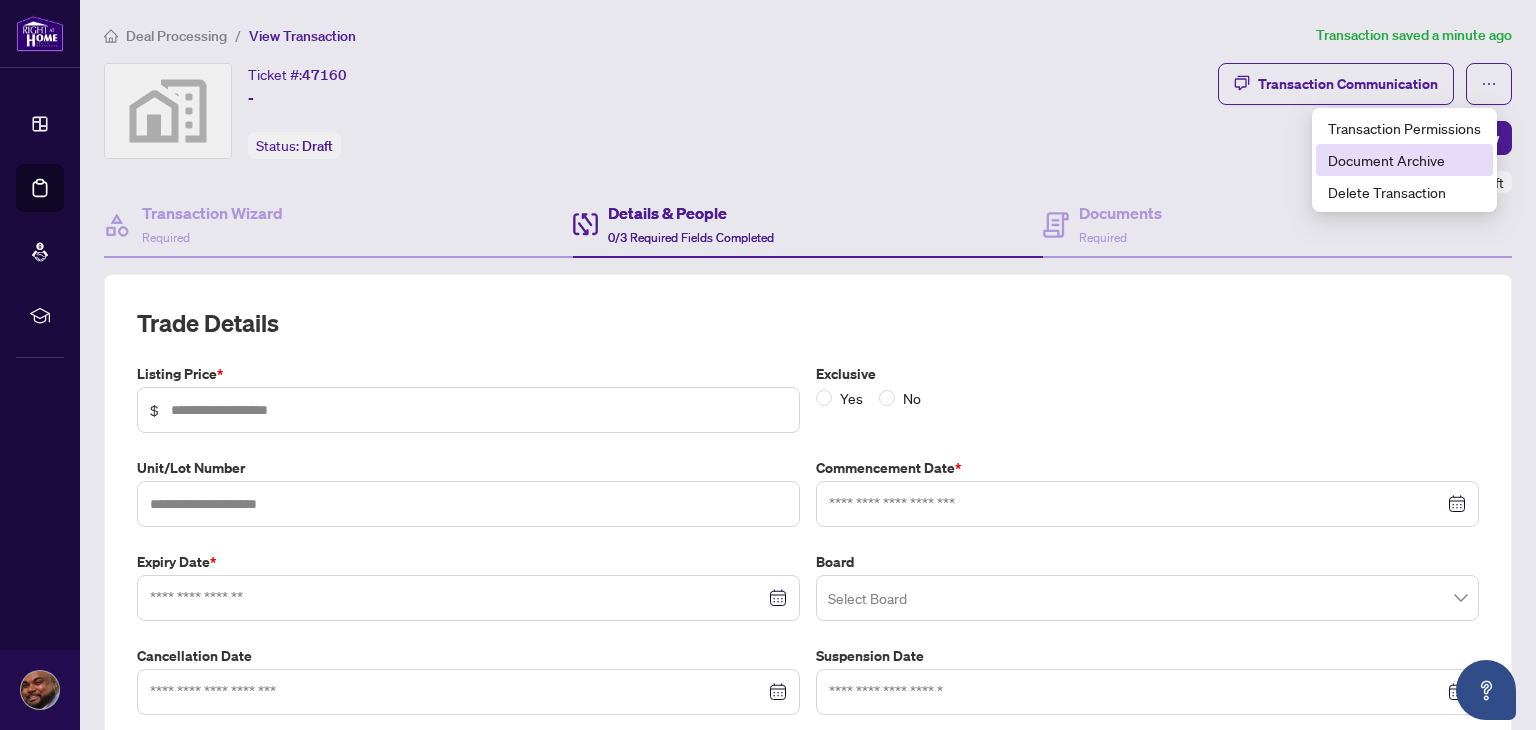 click on "Document Archive" at bounding box center (1404, 160) 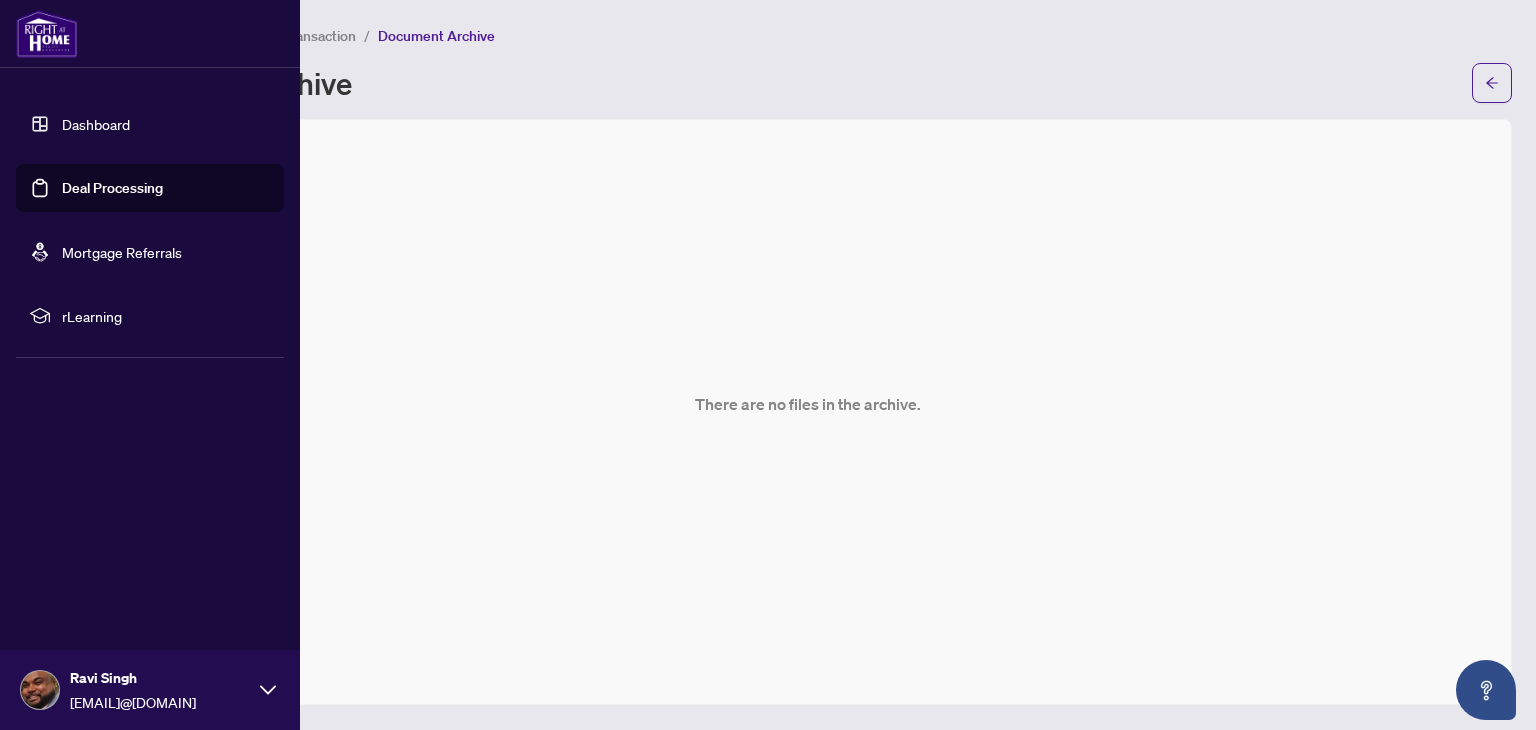 click on "Dashboard" at bounding box center [96, 124] 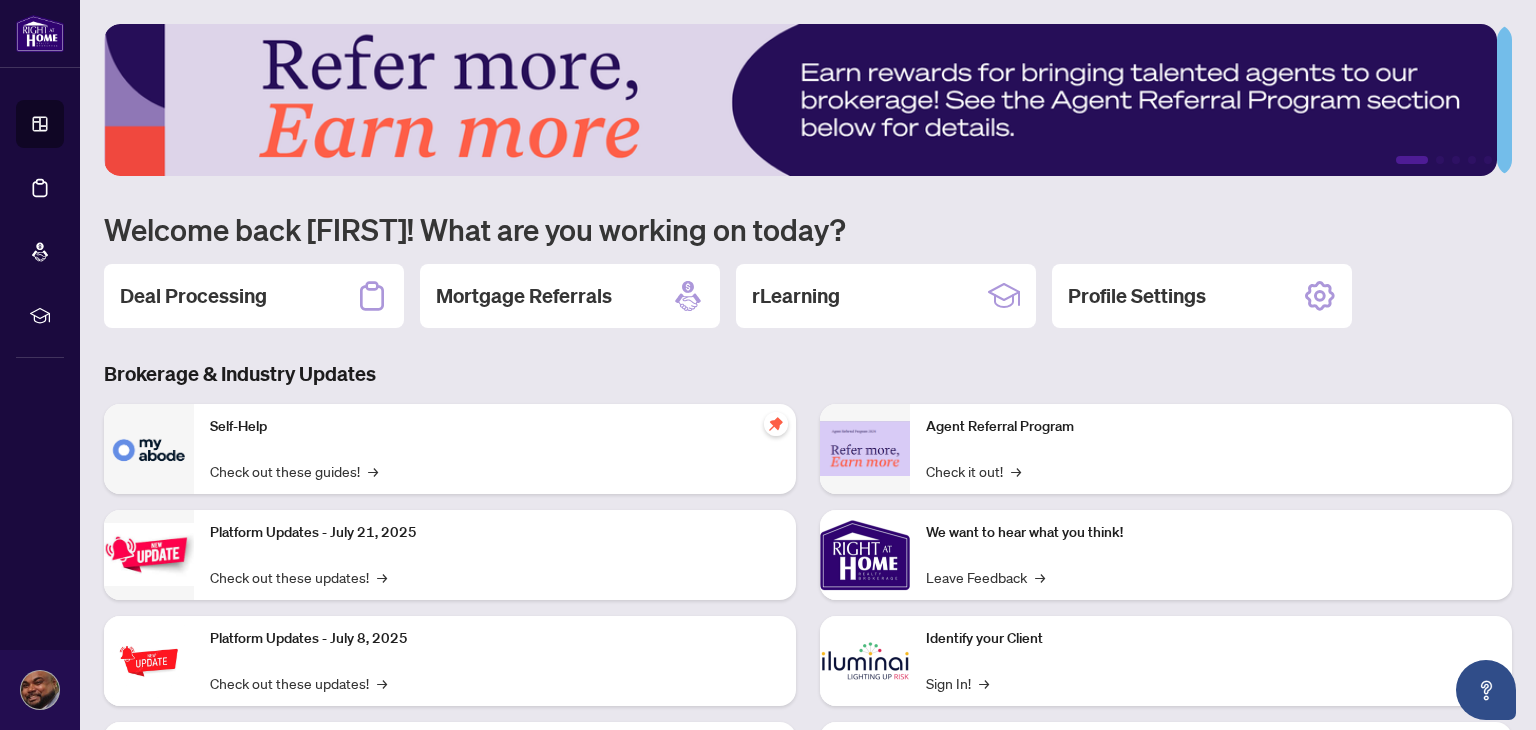 scroll, scrollTop: 134, scrollLeft: 0, axis: vertical 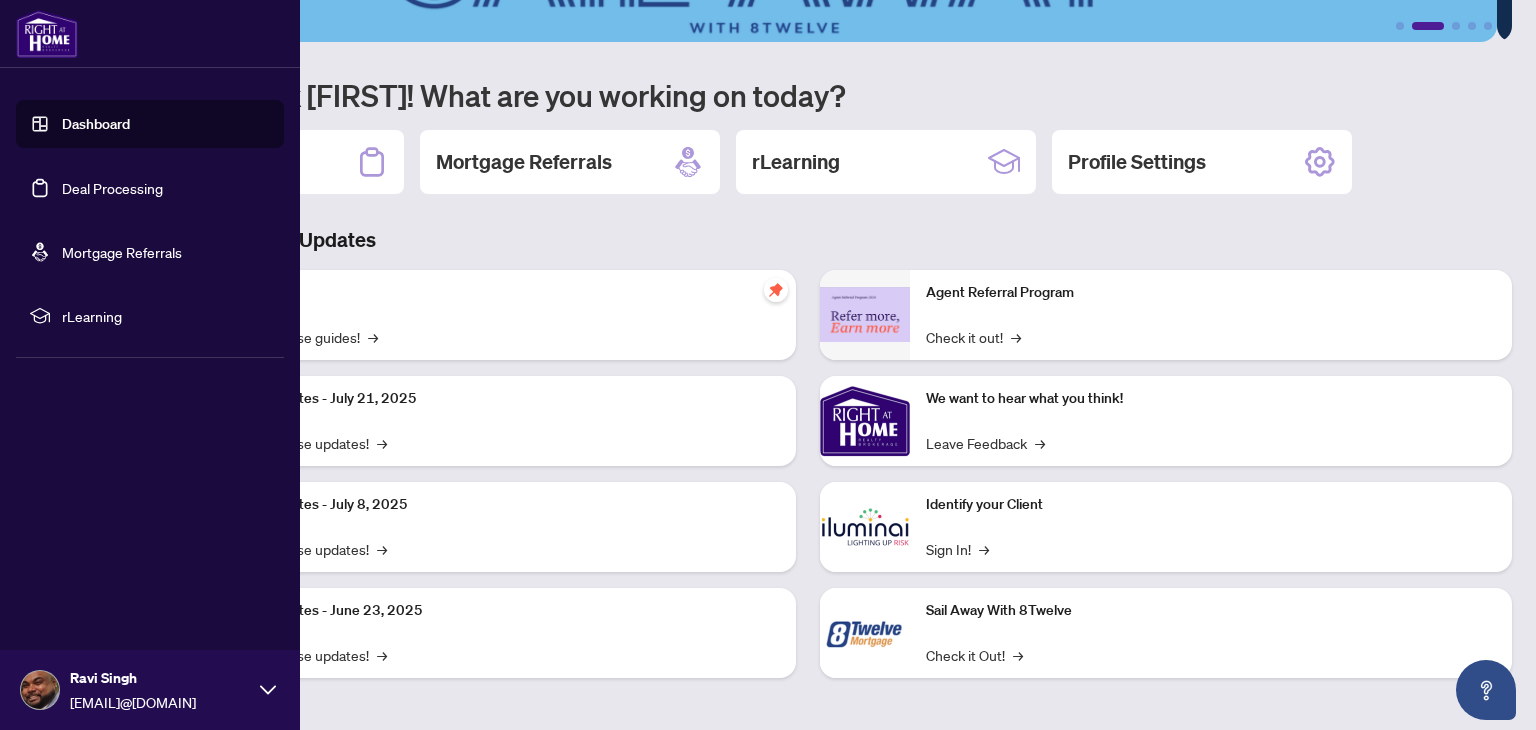 click on "Dashboard" at bounding box center (96, 124) 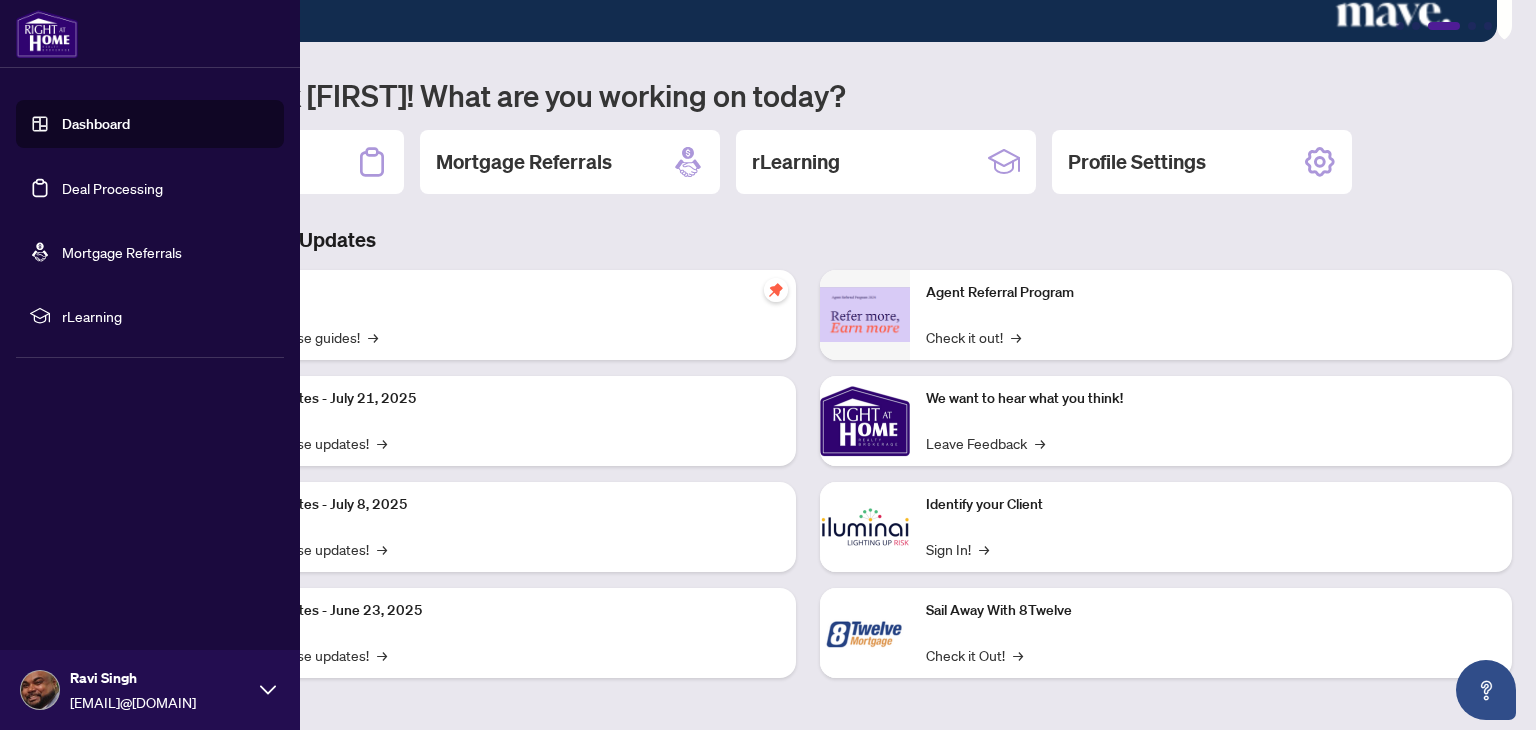 click on "Dashboard" at bounding box center [96, 124] 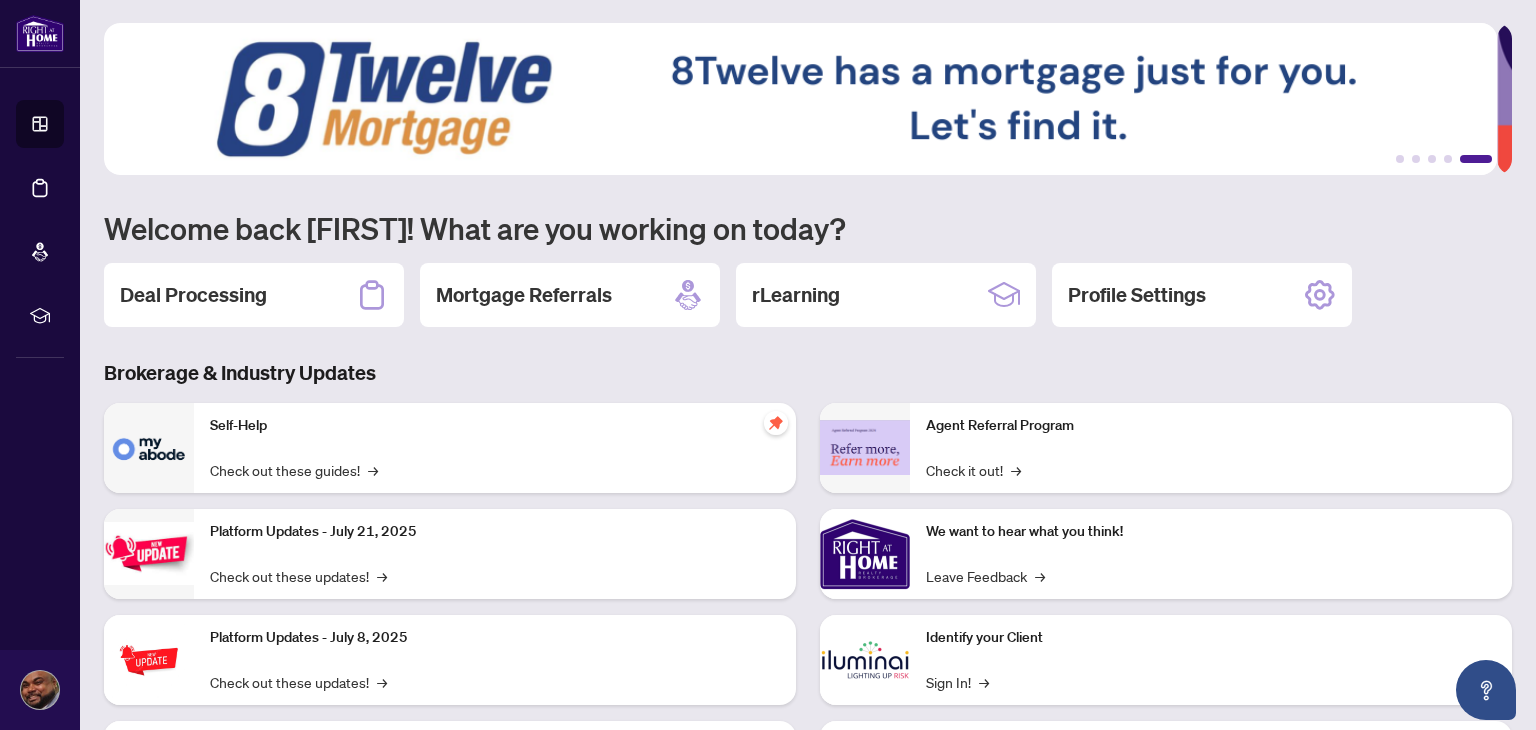 scroll, scrollTop: 0, scrollLeft: 0, axis: both 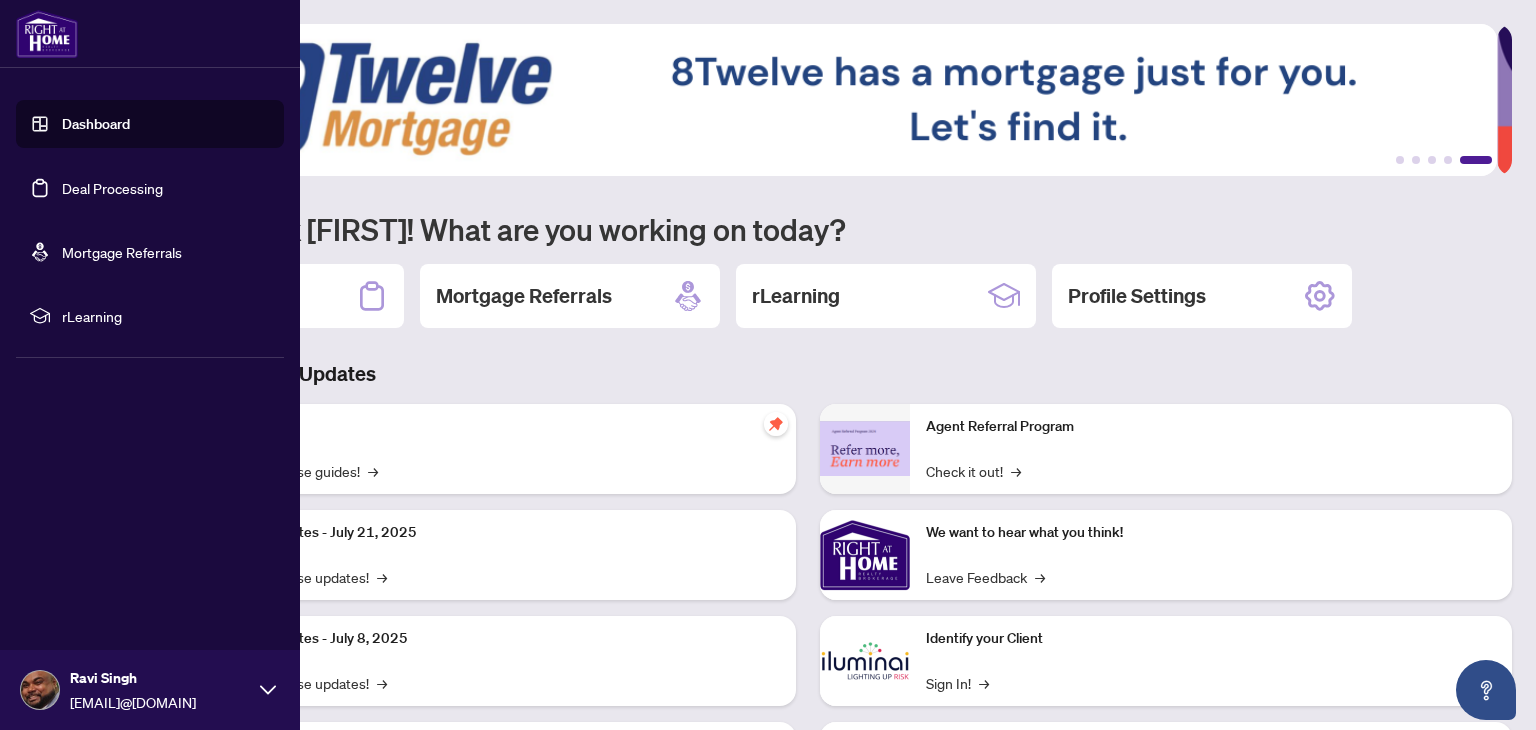 click 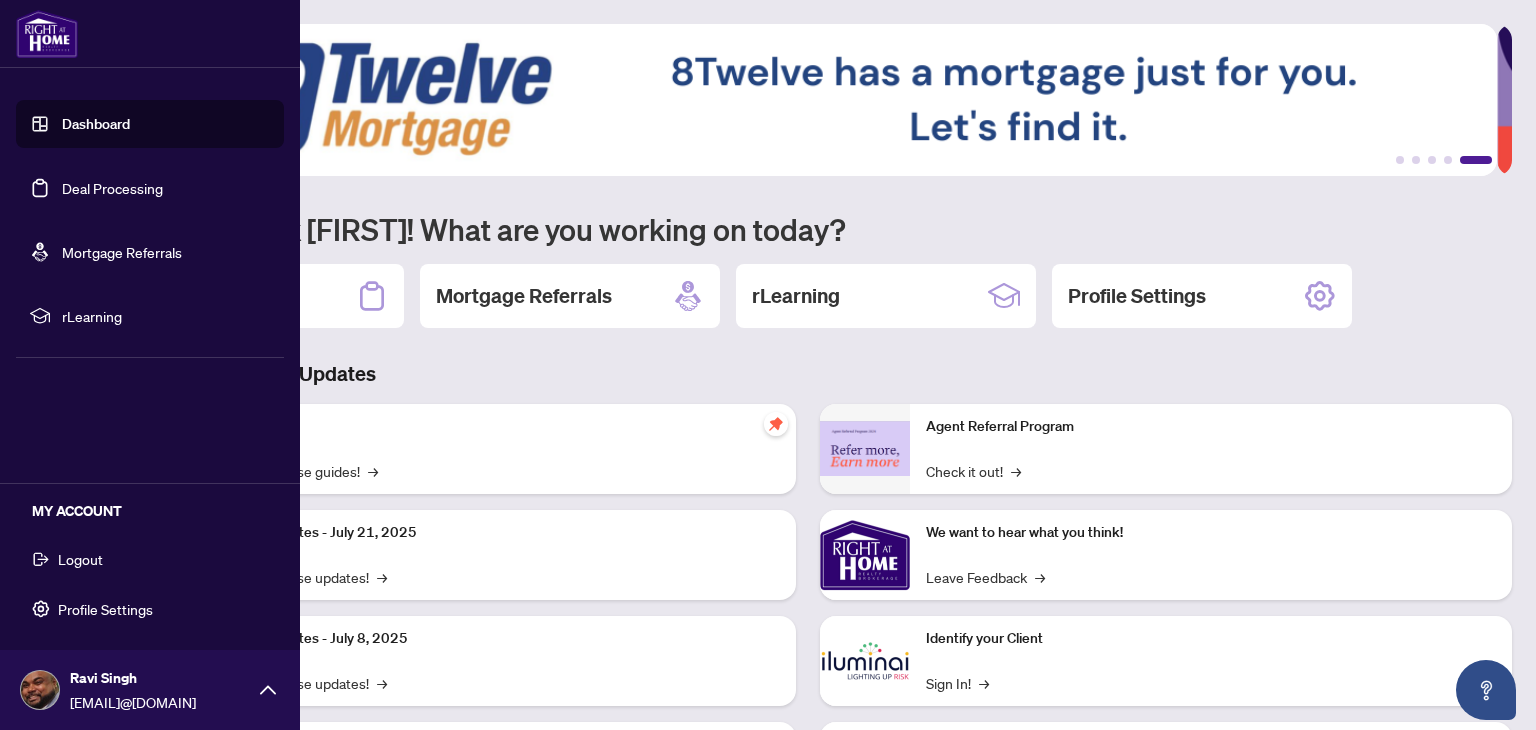 click 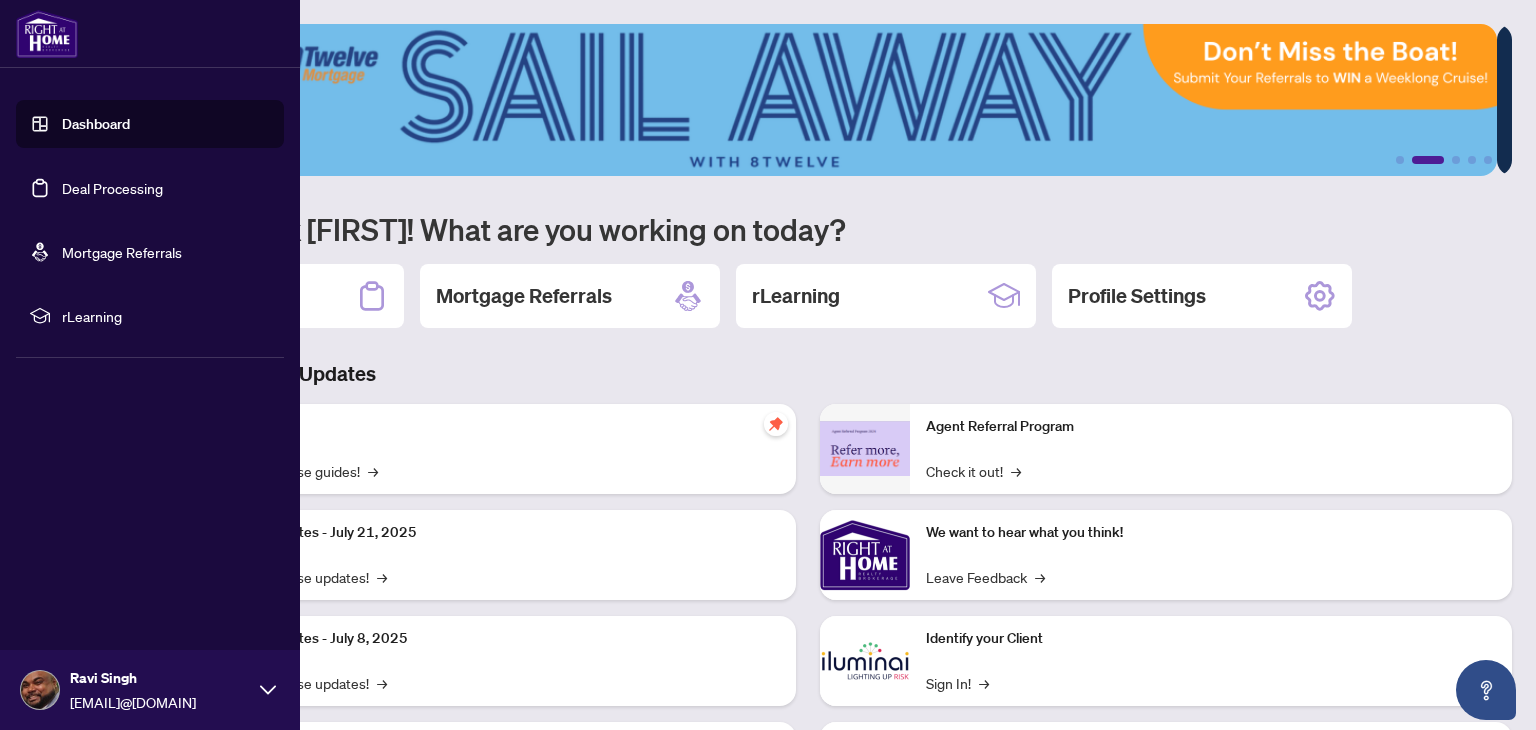 click on "Deal Processing" at bounding box center [112, 188] 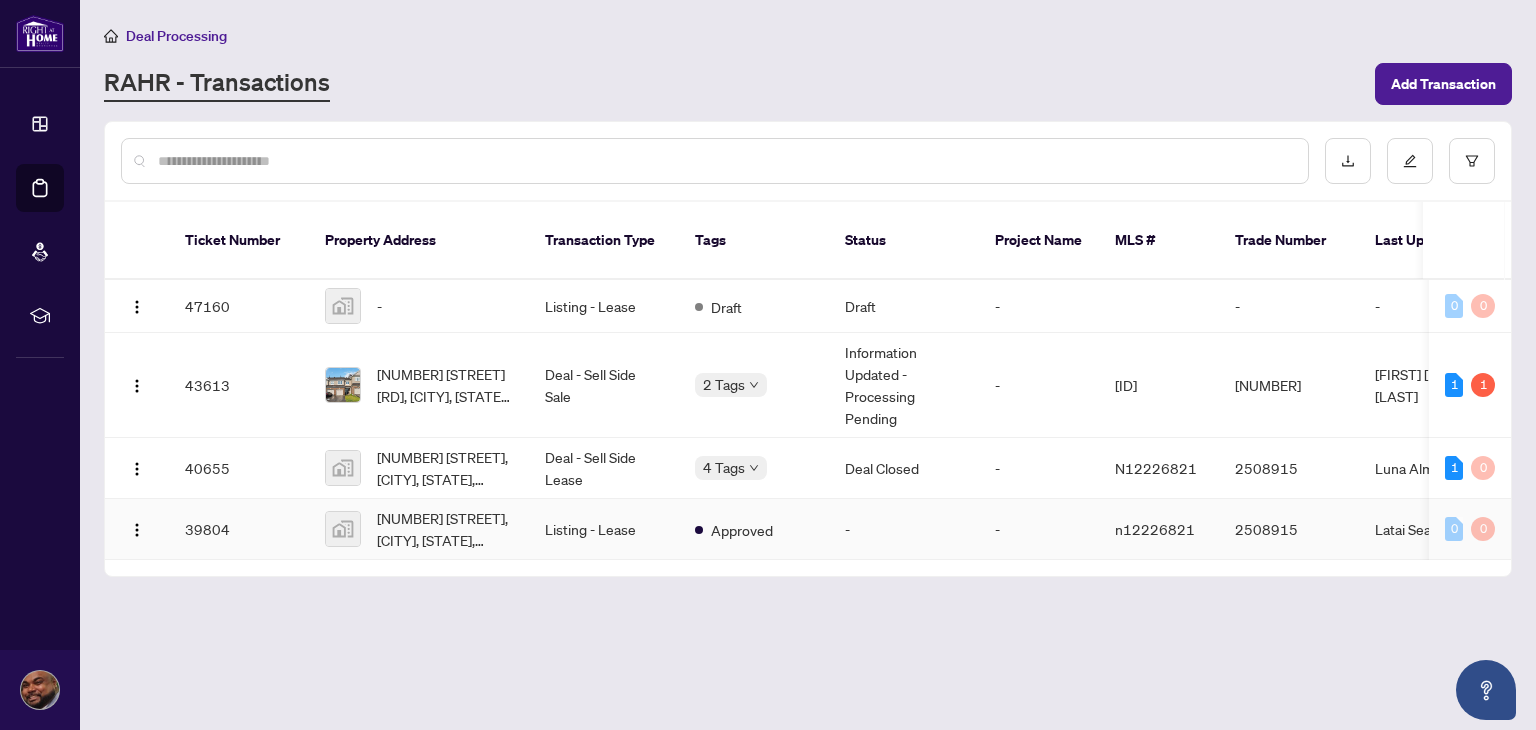 click on "[NUMBER] [STREET], [CITY], [STATE], [COUNTRY]" at bounding box center [419, 529] 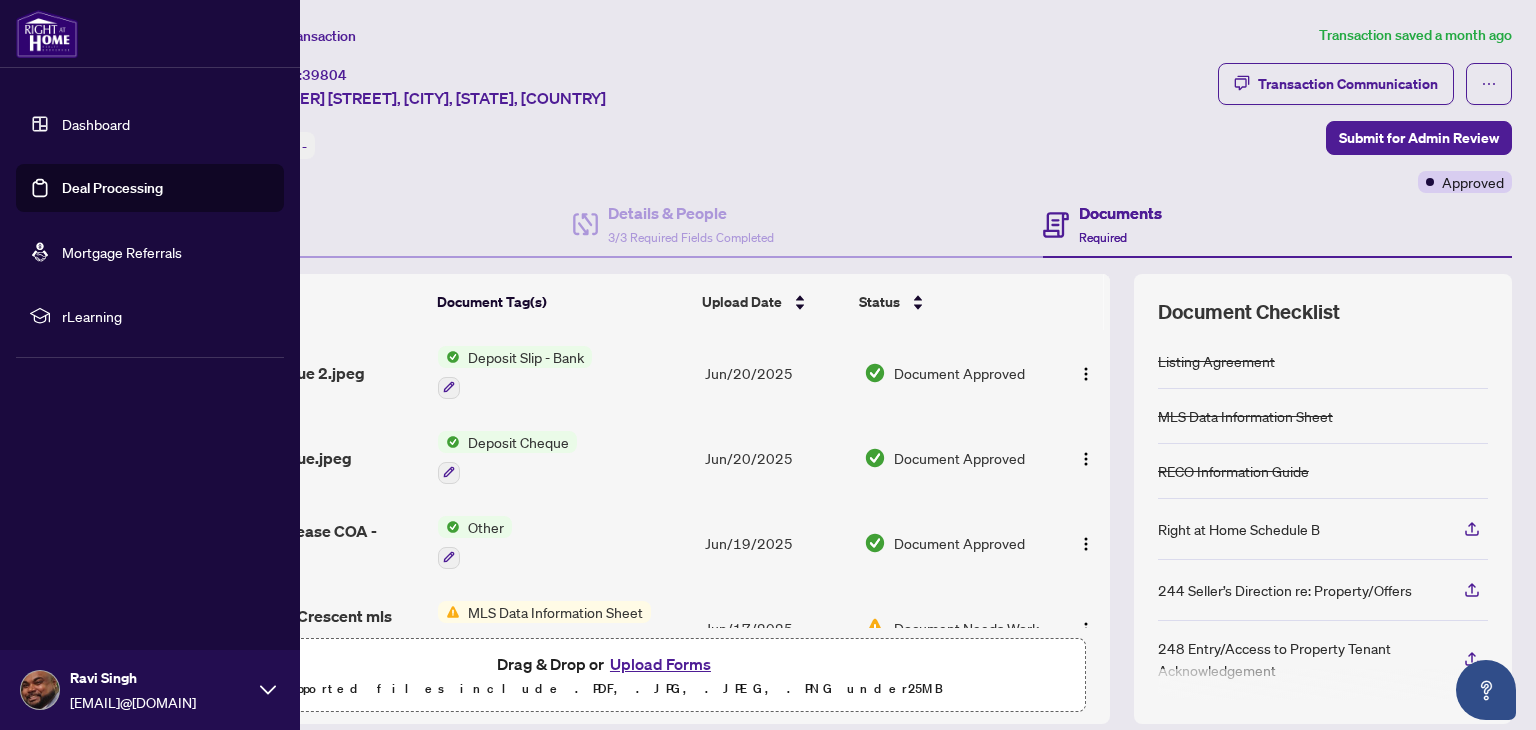 click on "Dashboard" at bounding box center (96, 124) 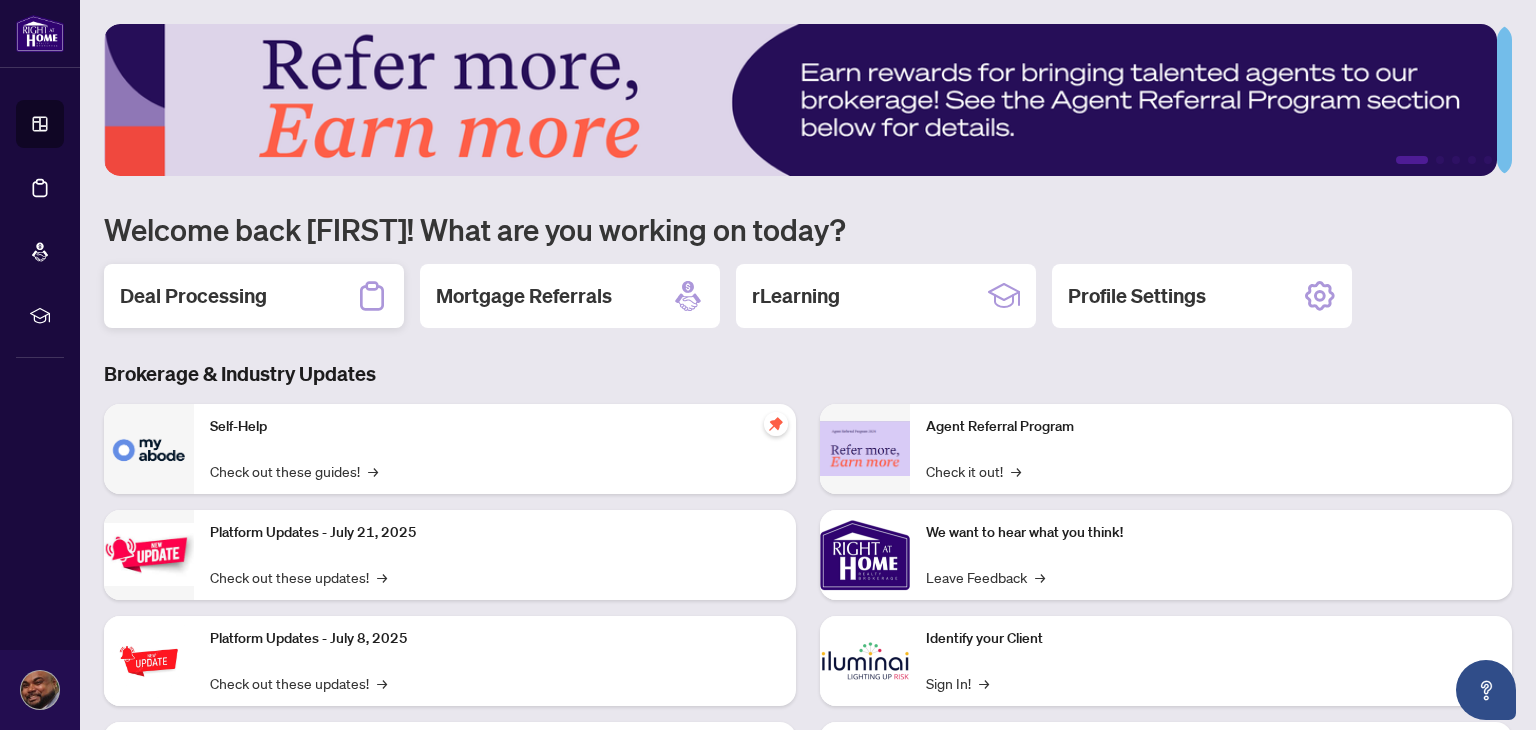 click on "Deal Processing" at bounding box center (254, 296) 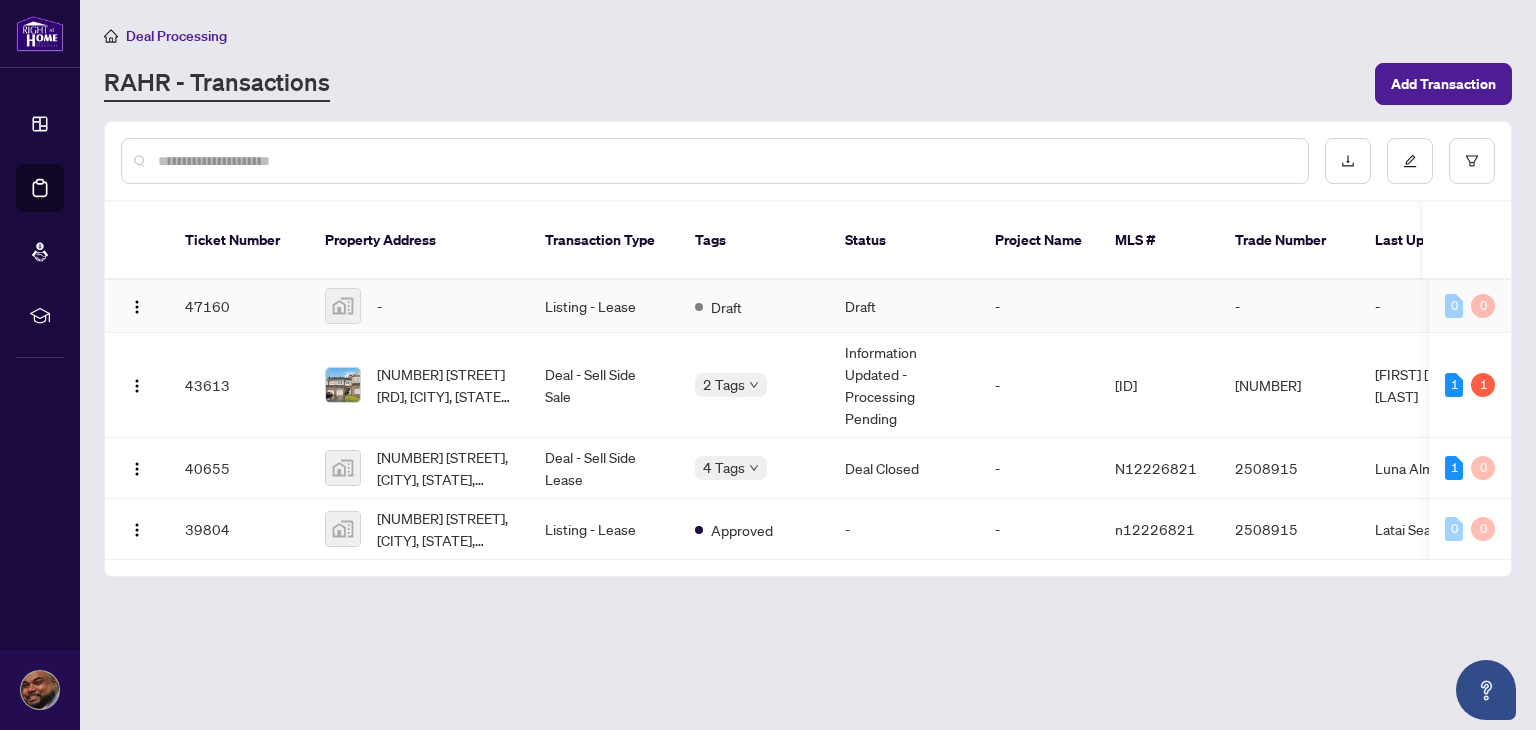 click on "-" at bounding box center (379, 306) 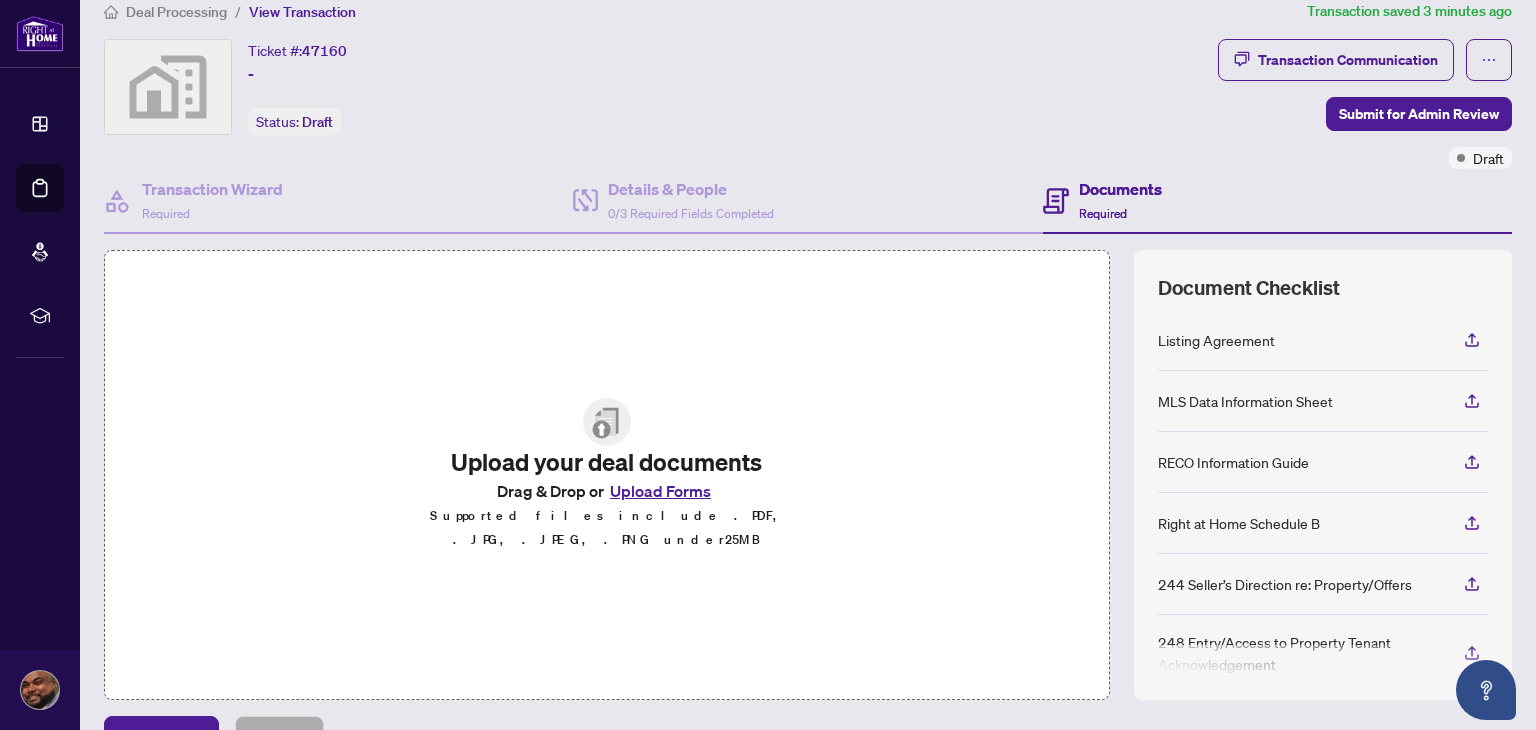 scroll, scrollTop: 0, scrollLeft: 0, axis: both 